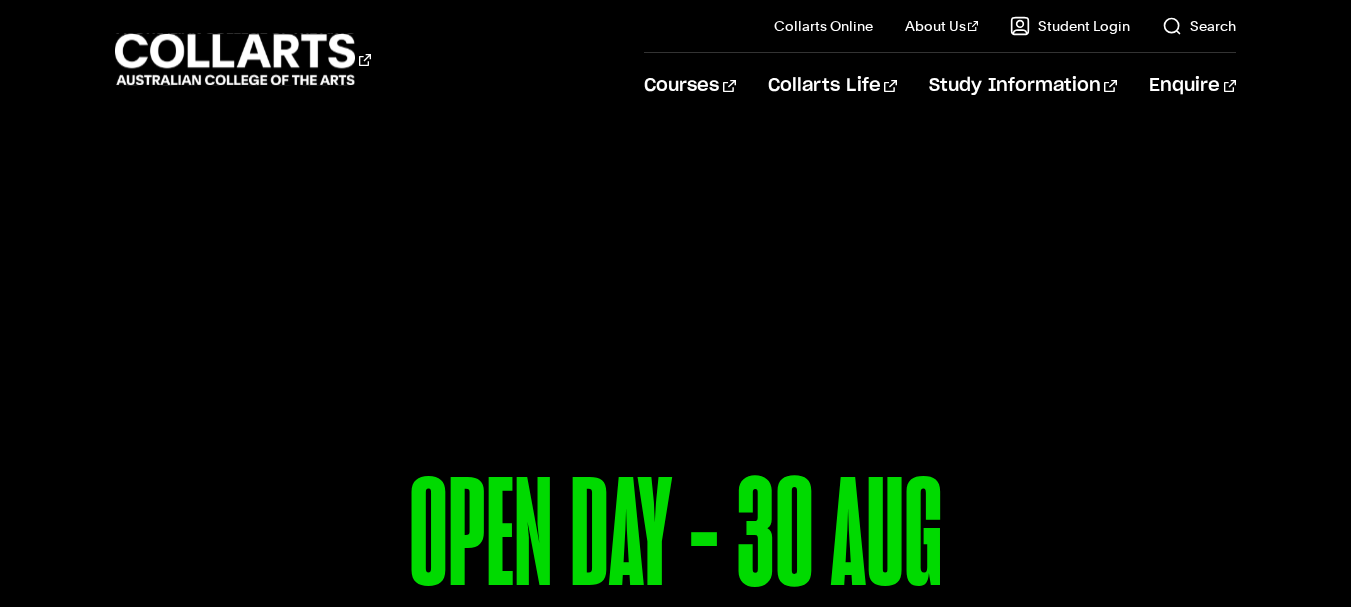 scroll, scrollTop: 0, scrollLeft: 0, axis: both 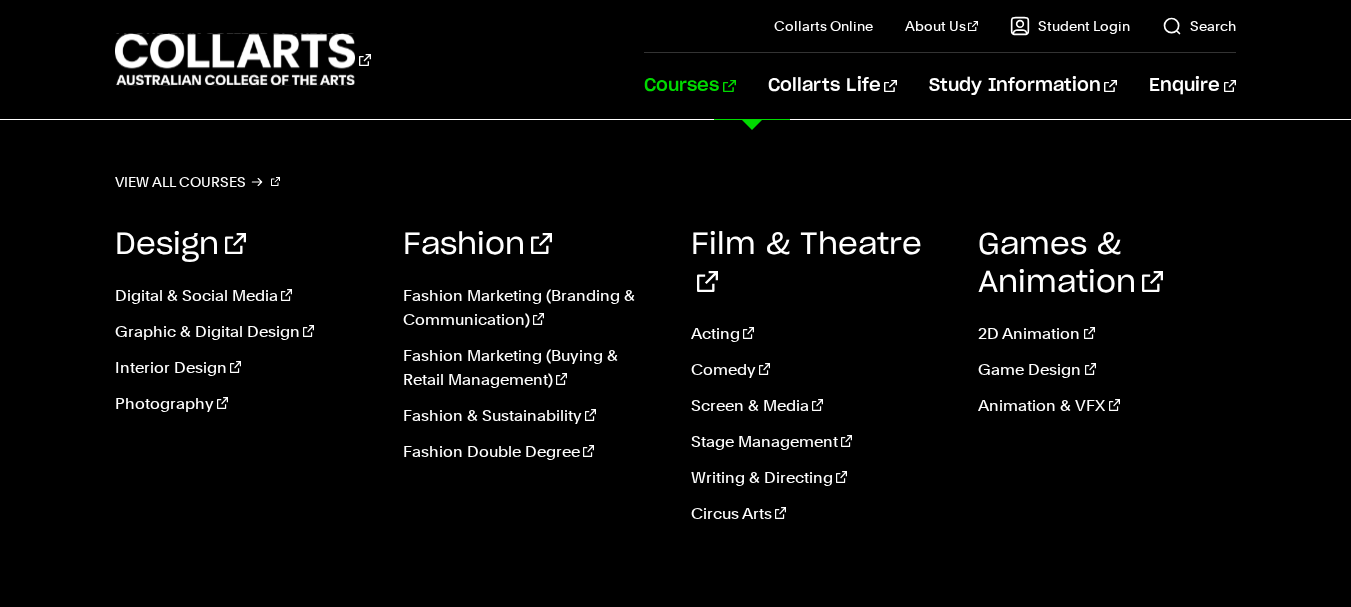 click on "Courses" at bounding box center (689, 86) 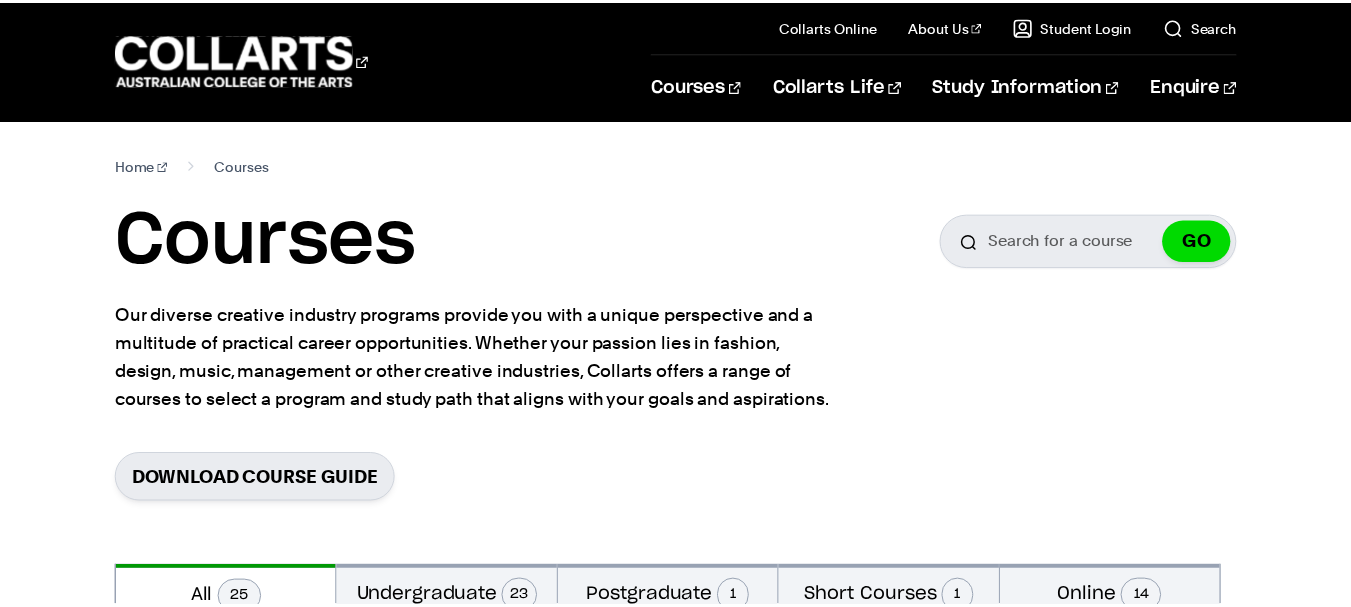 scroll, scrollTop: 0, scrollLeft: 0, axis: both 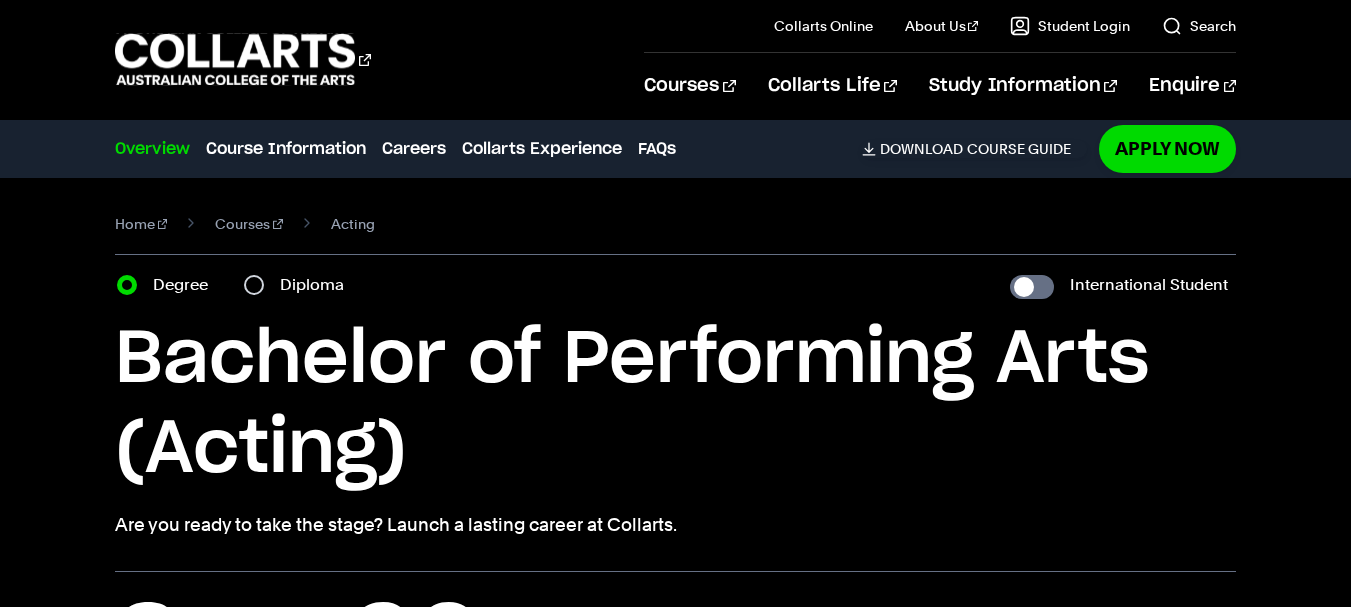 click on "Bachelor of Performing Arts (Acting)" at bounding box center [675, 405] 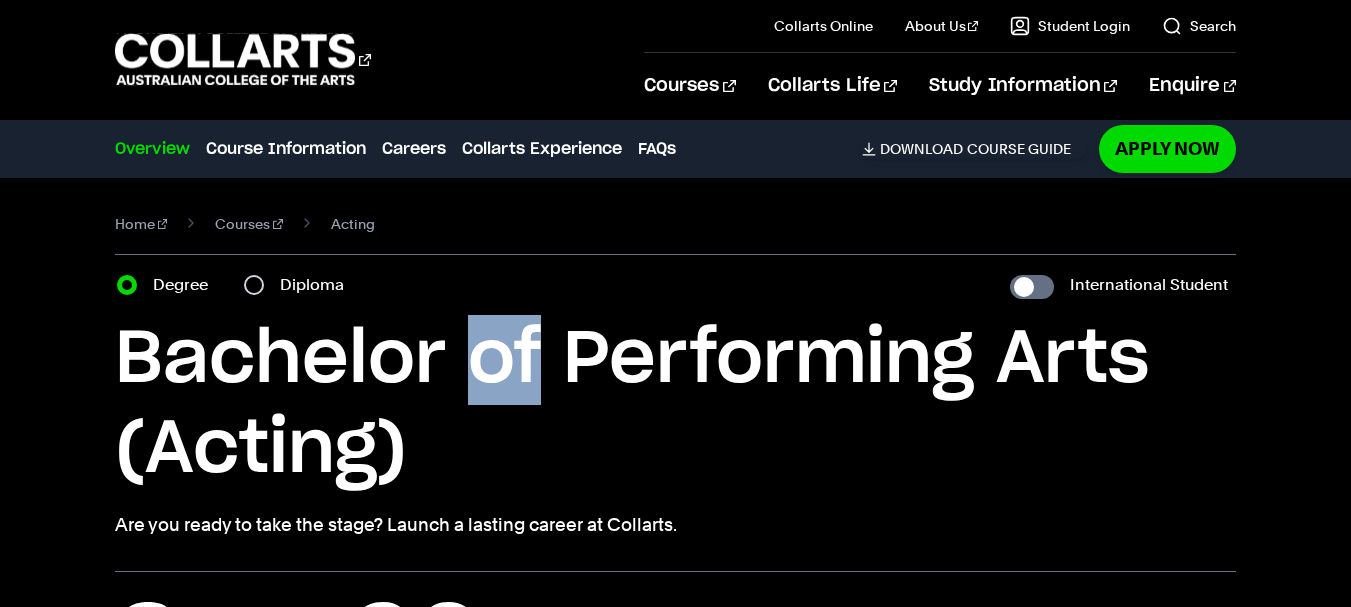 click on "Bachelor of Performing Arts (Acting)" at bounding box center (675, 405) 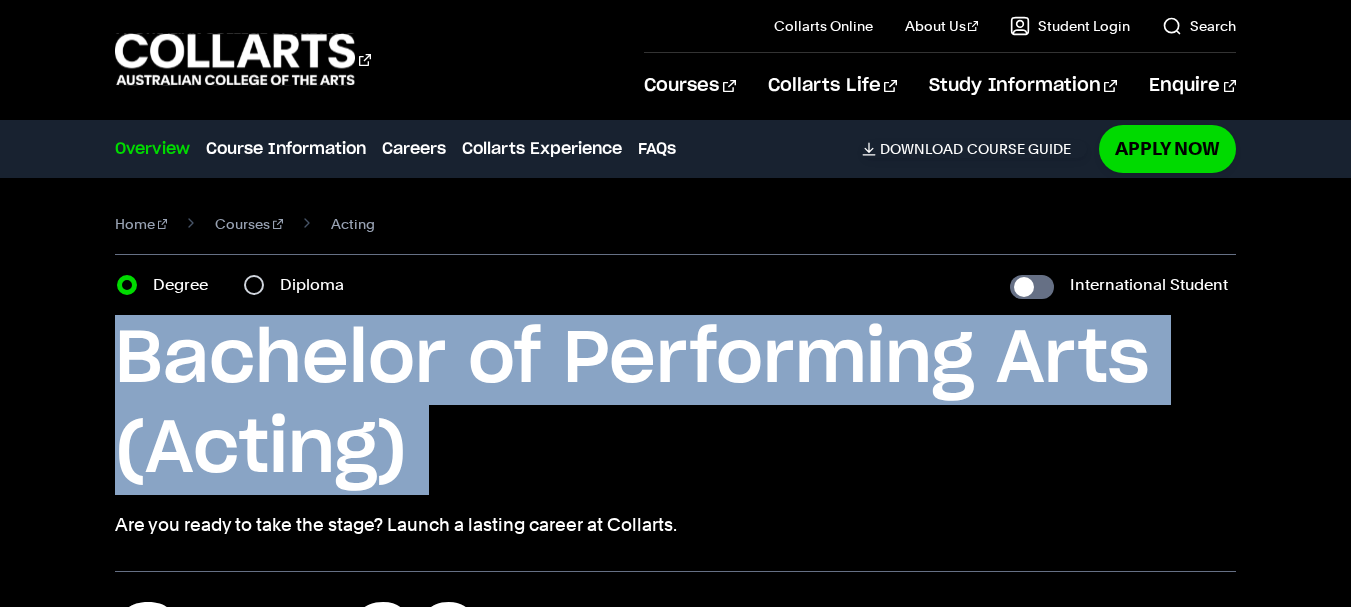 copy on "Bachelor of Performing Arts (Acting)" 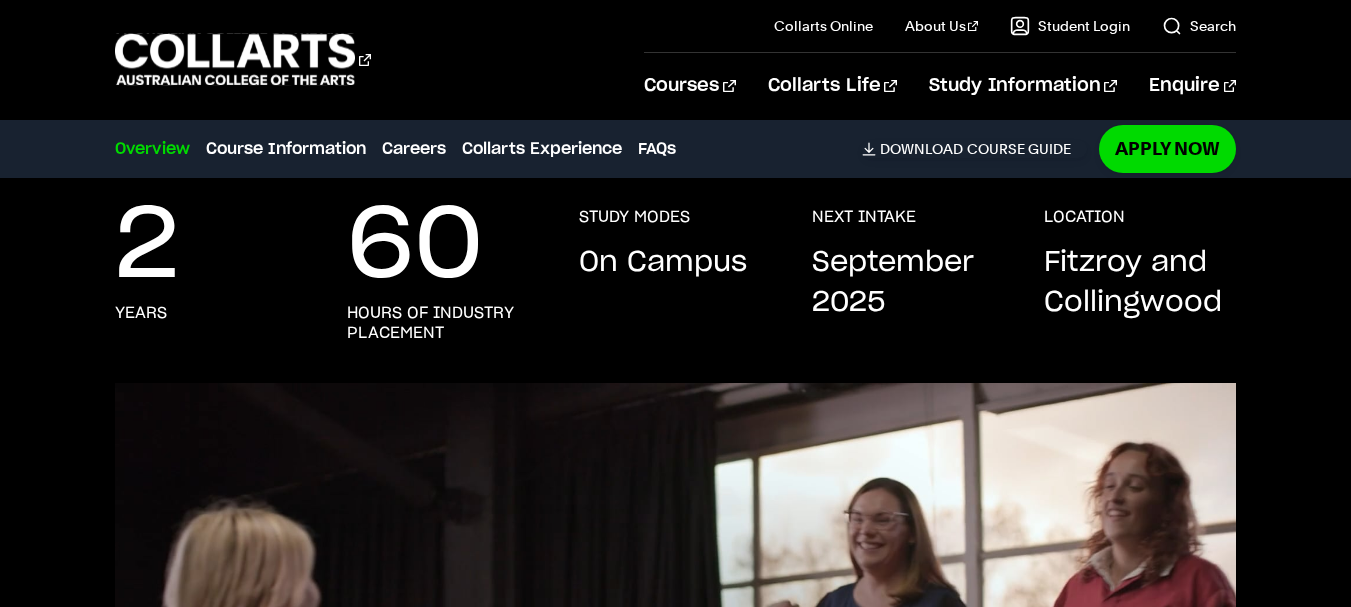 scroll, scrollTop: 398, scrollLeft: 0, axis: vertical 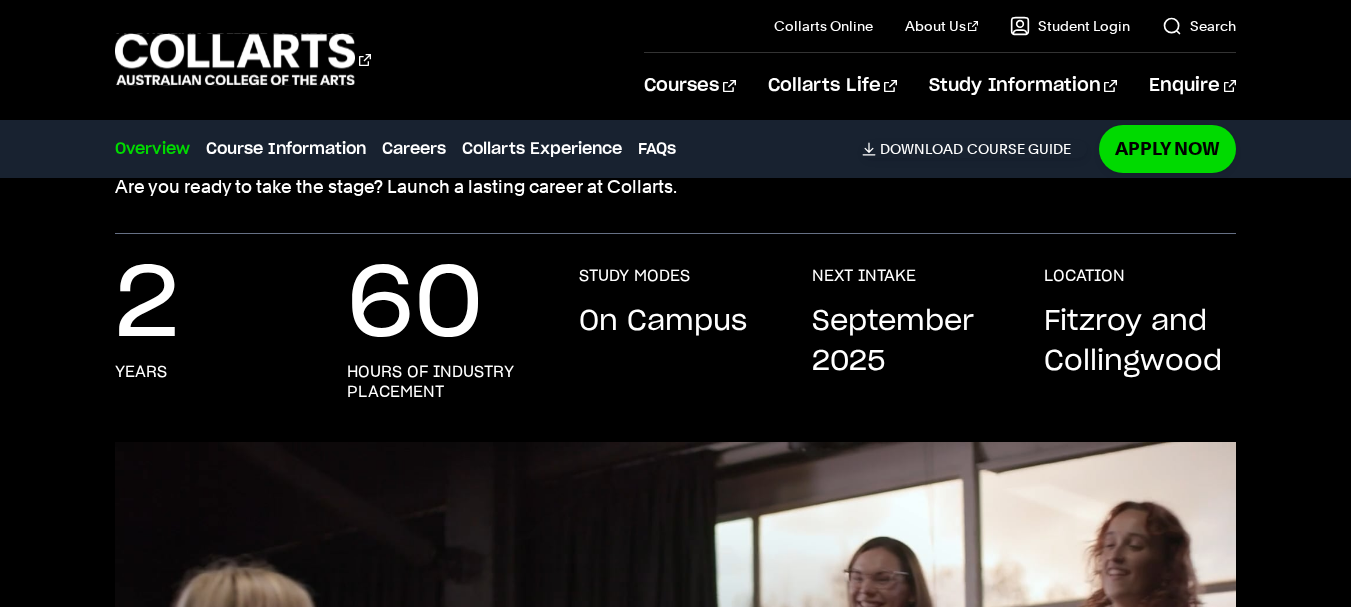click on "Fitzroy and Collingwood" at bounding box center [1140, 342] 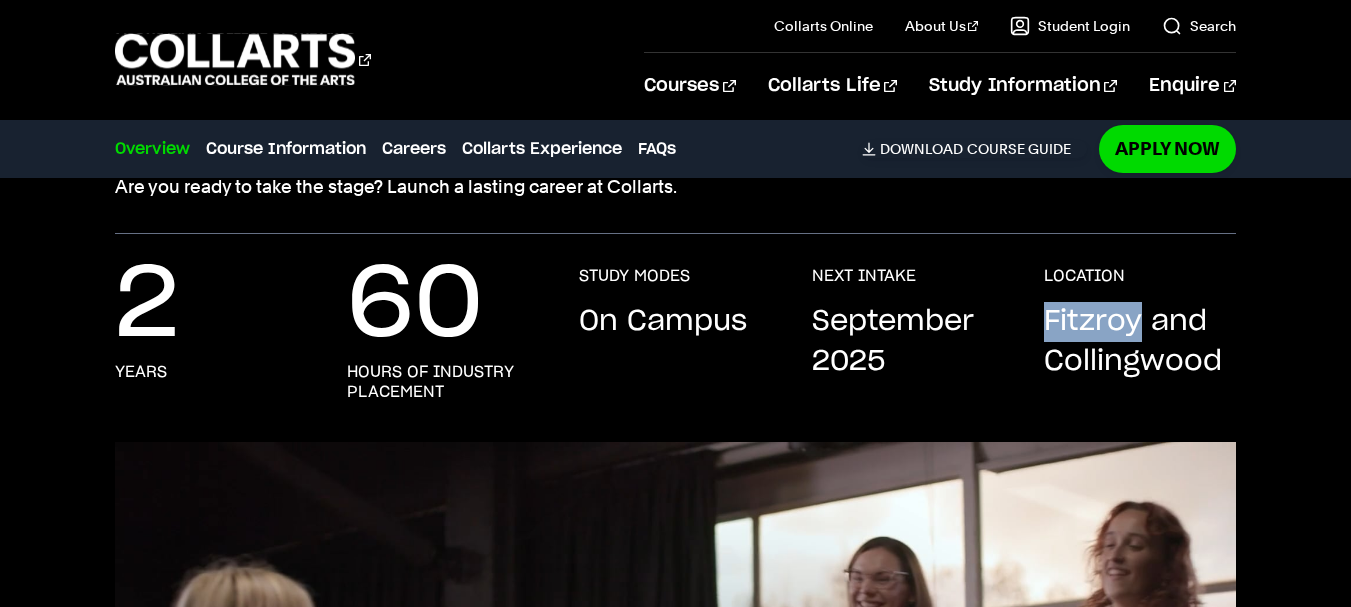 click on "Fitzroy and Collingwood" at bounding box center (1140, 342) 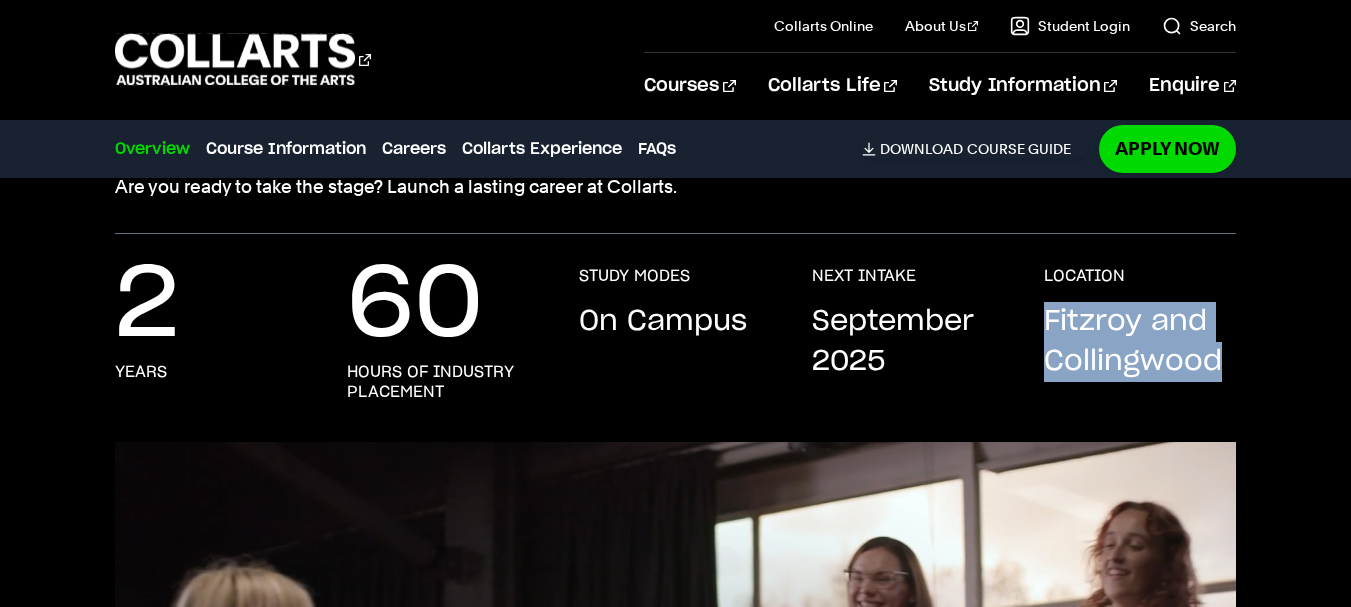 click on "Fitzroy and Collingwood" at bounding box center [1140, 342] 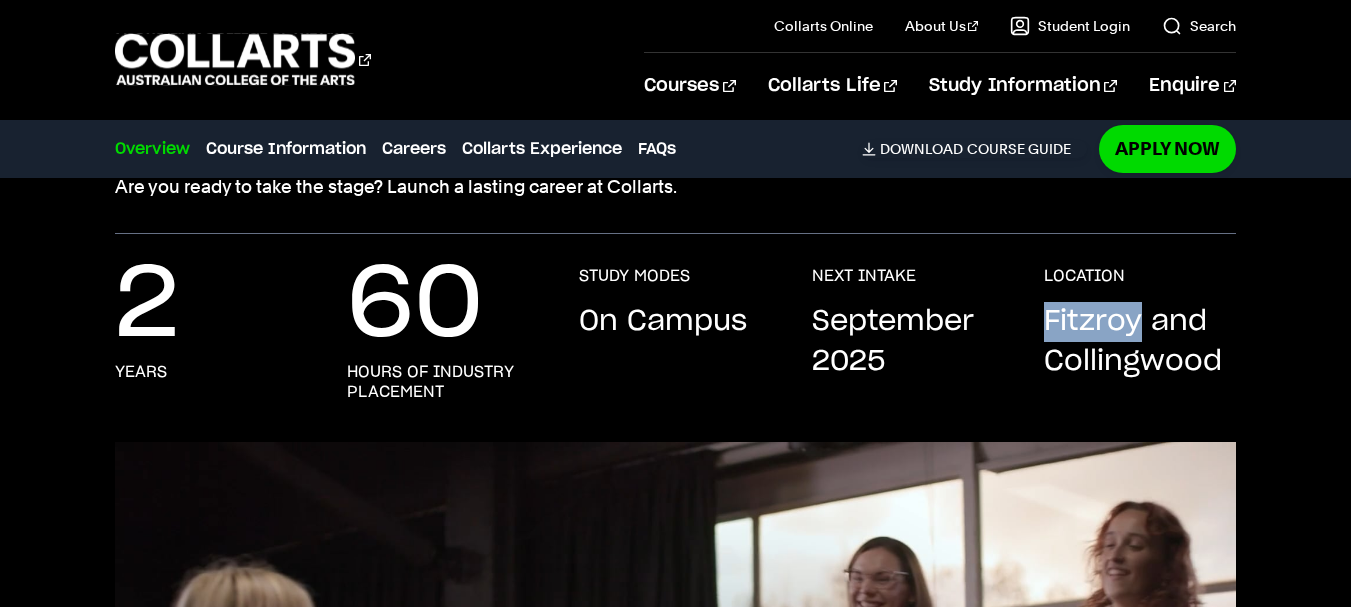 copy on "Fitzroy" 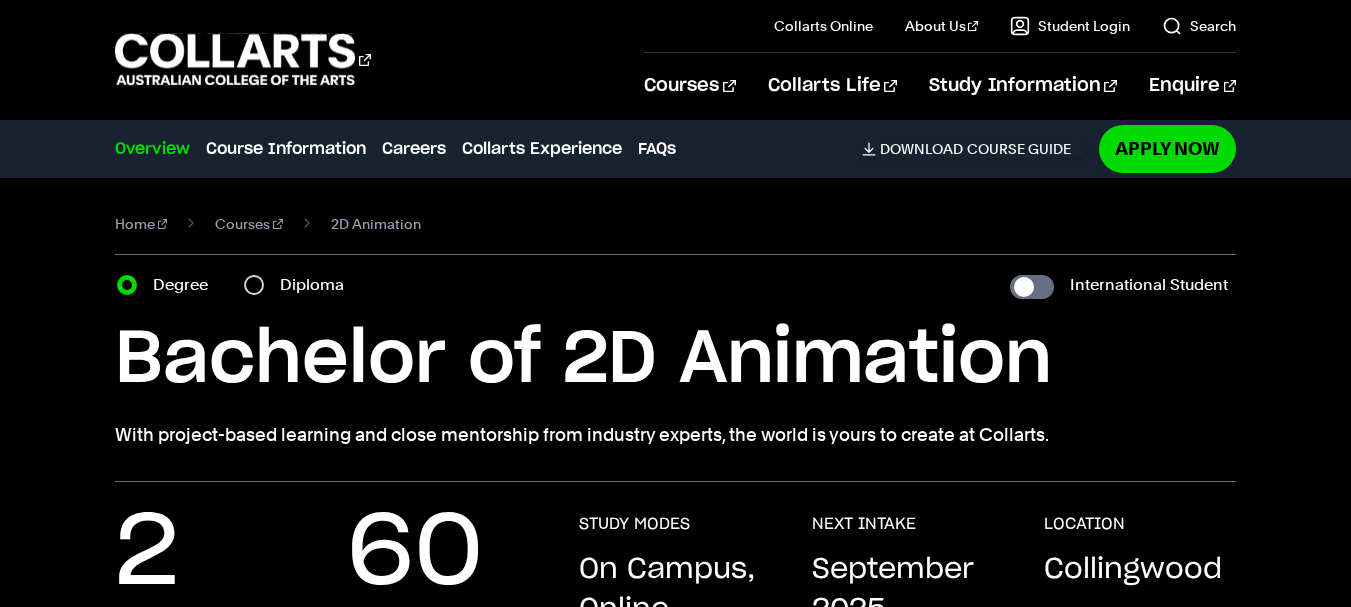 scroll, scrollTop: 0, scrollLeft: 0, axis: both 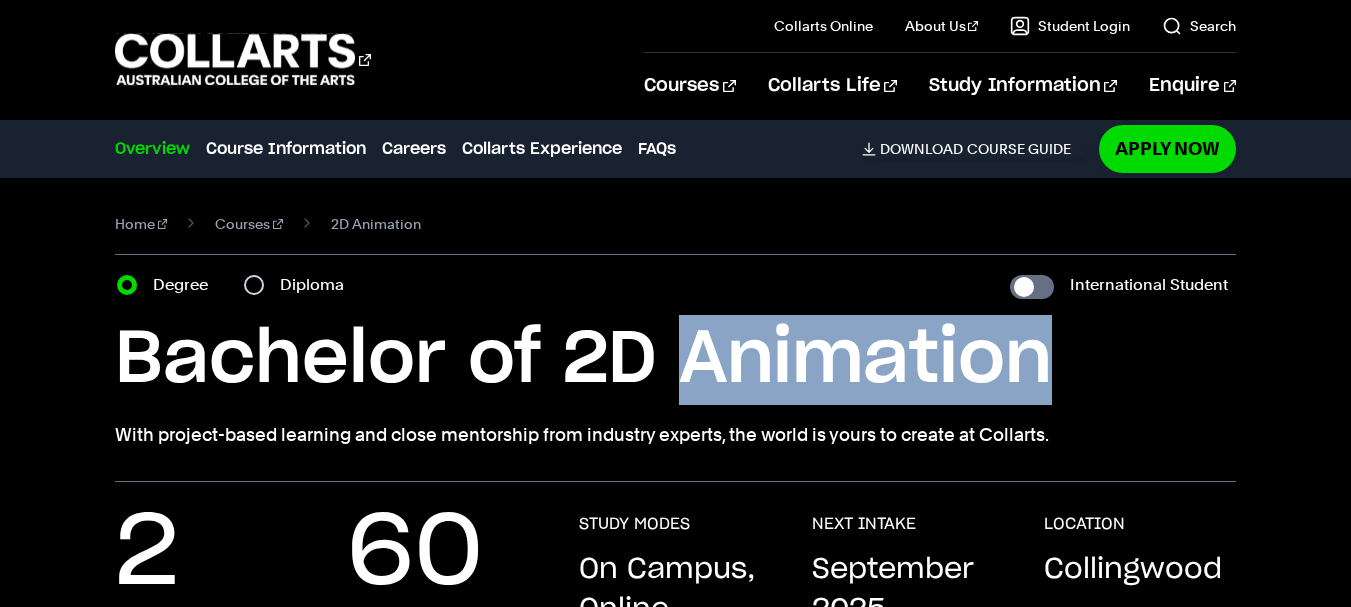 click on "Bachelor of 2D Animation" at bounding box center (675, 360) 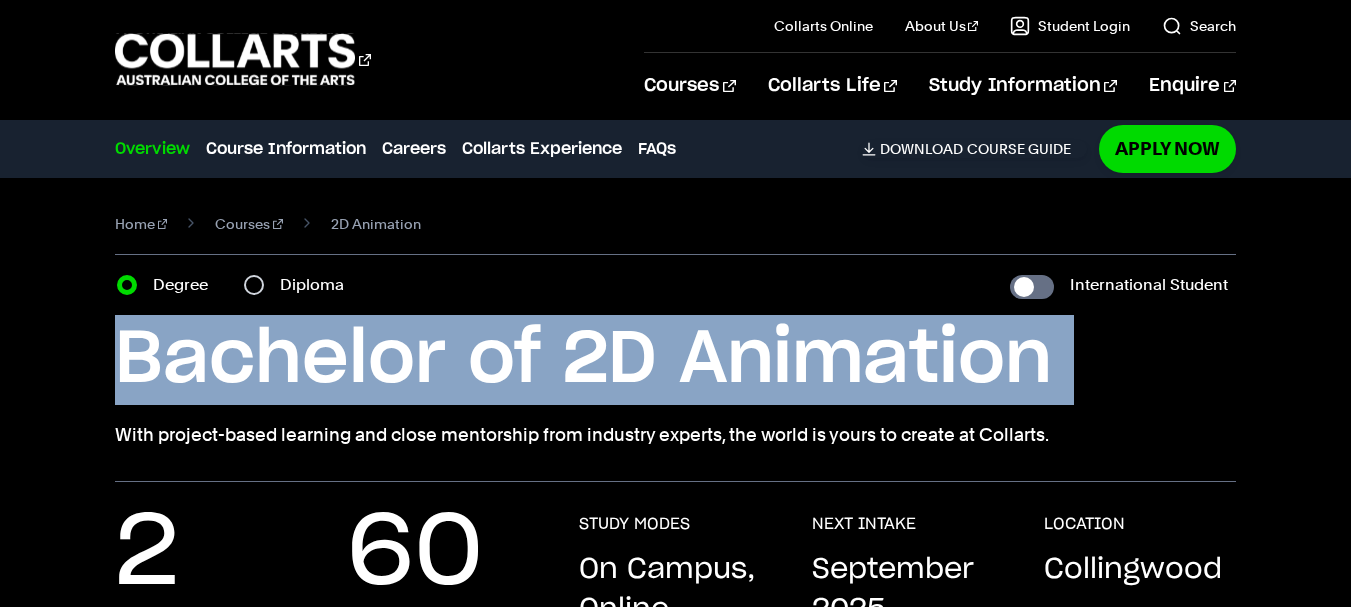 copy on "Bachelor of 2D Animation" 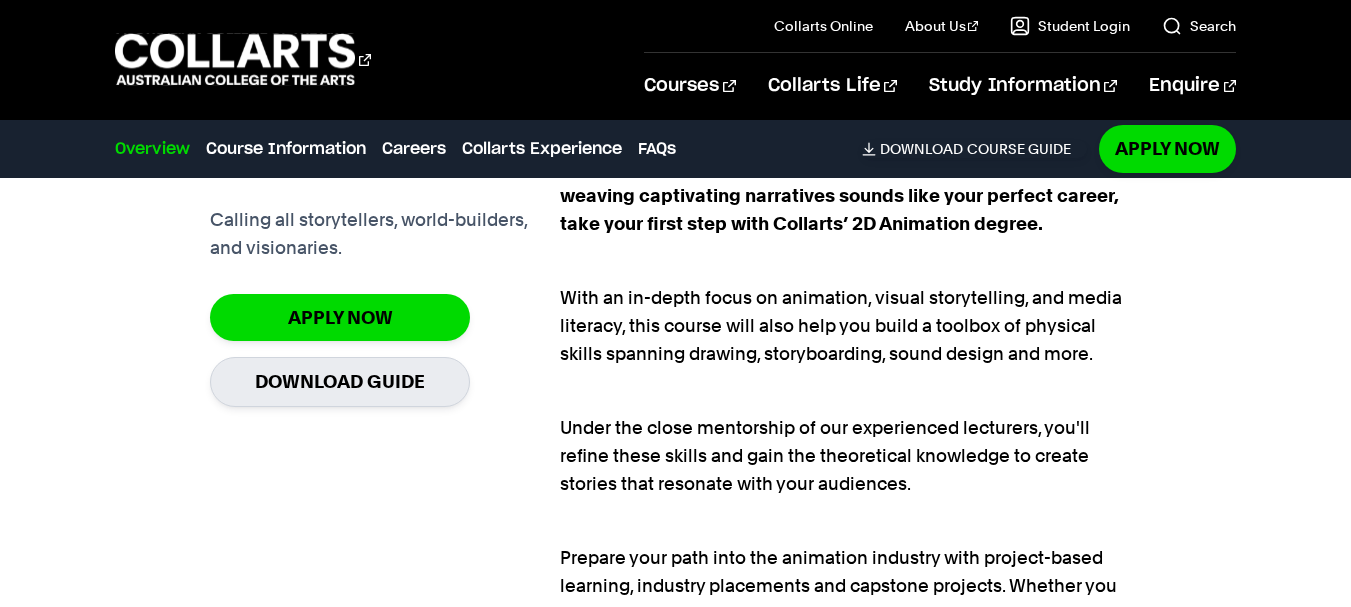 scroll, scrollTop: 1335, scrollLeft: 0, axis: vertical 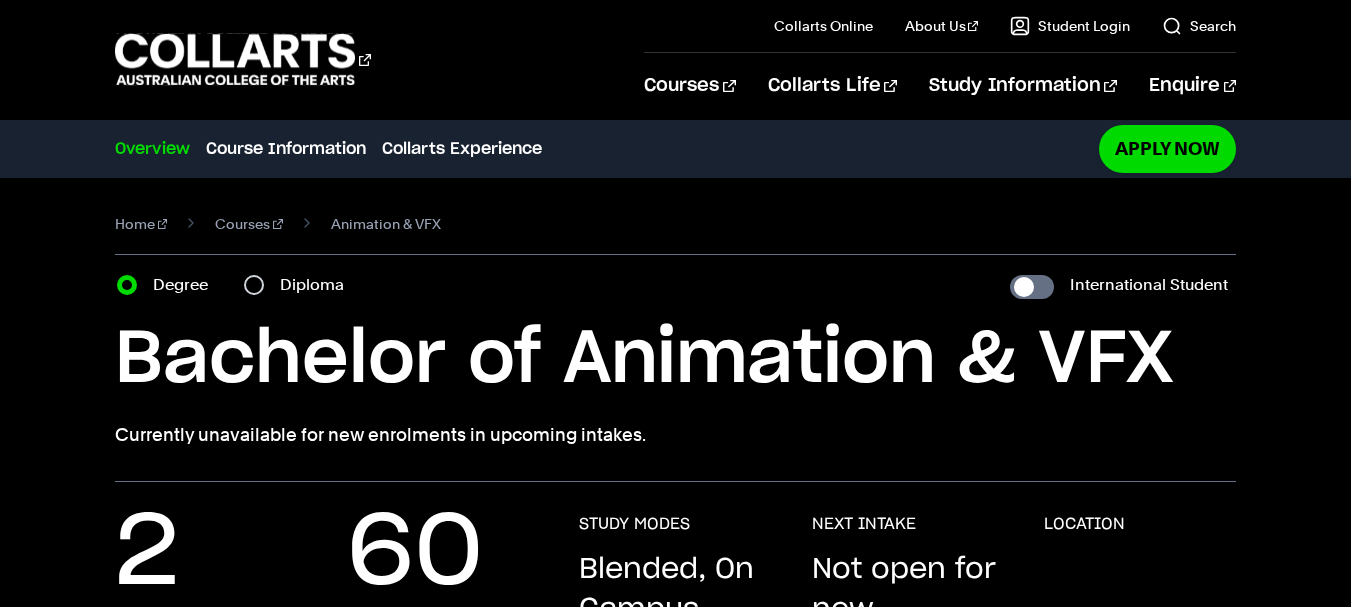 click on "Bachelor of Animation & VFX" at bounding box center [675, 360] 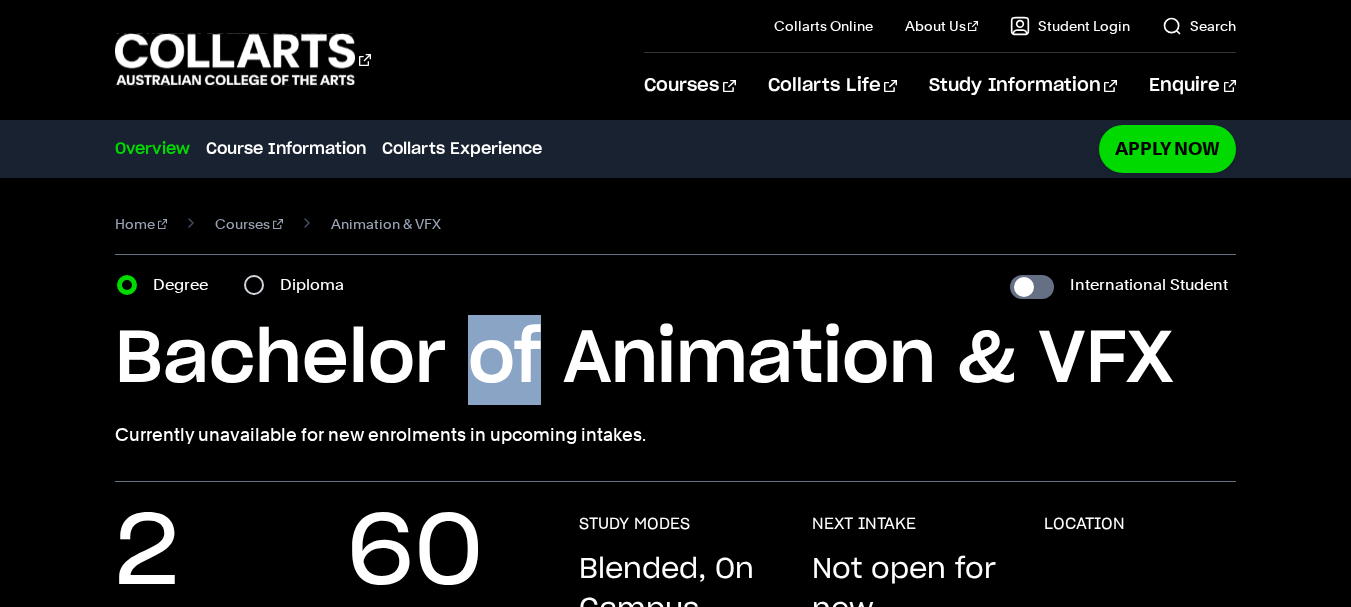 click on "Bachelor of Animation & VFX" at bounding box center [675, 360] 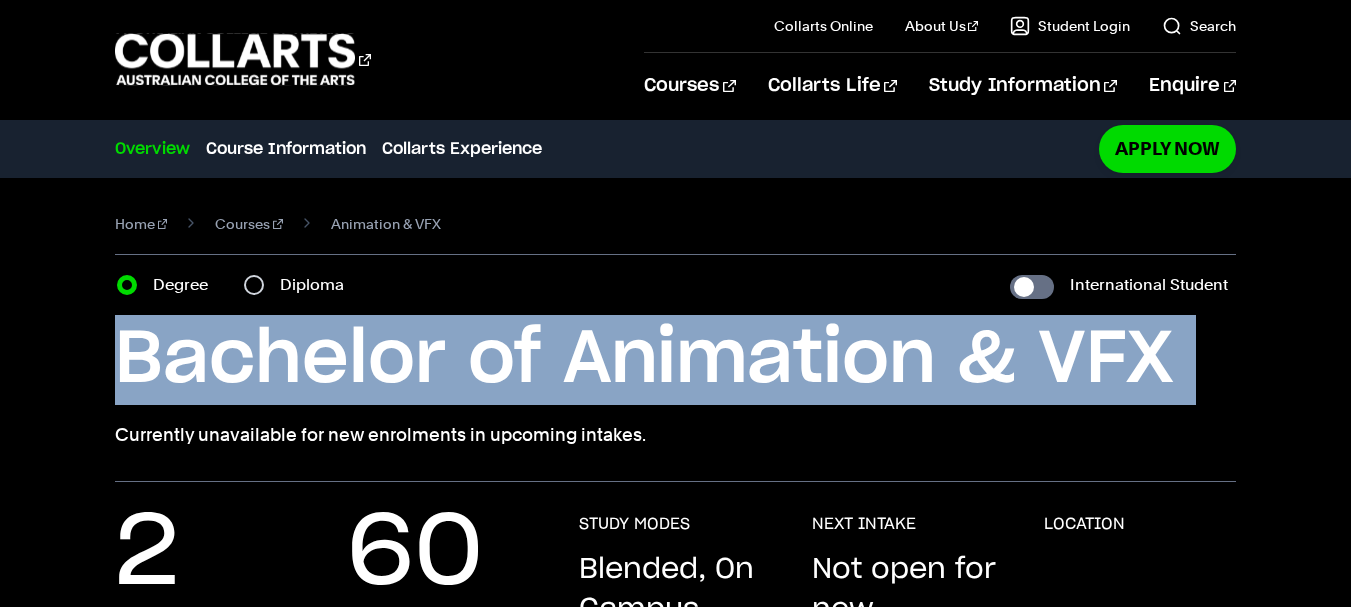 click on "Bachelor of Animation & VFX" at bounding box center [675, 360] 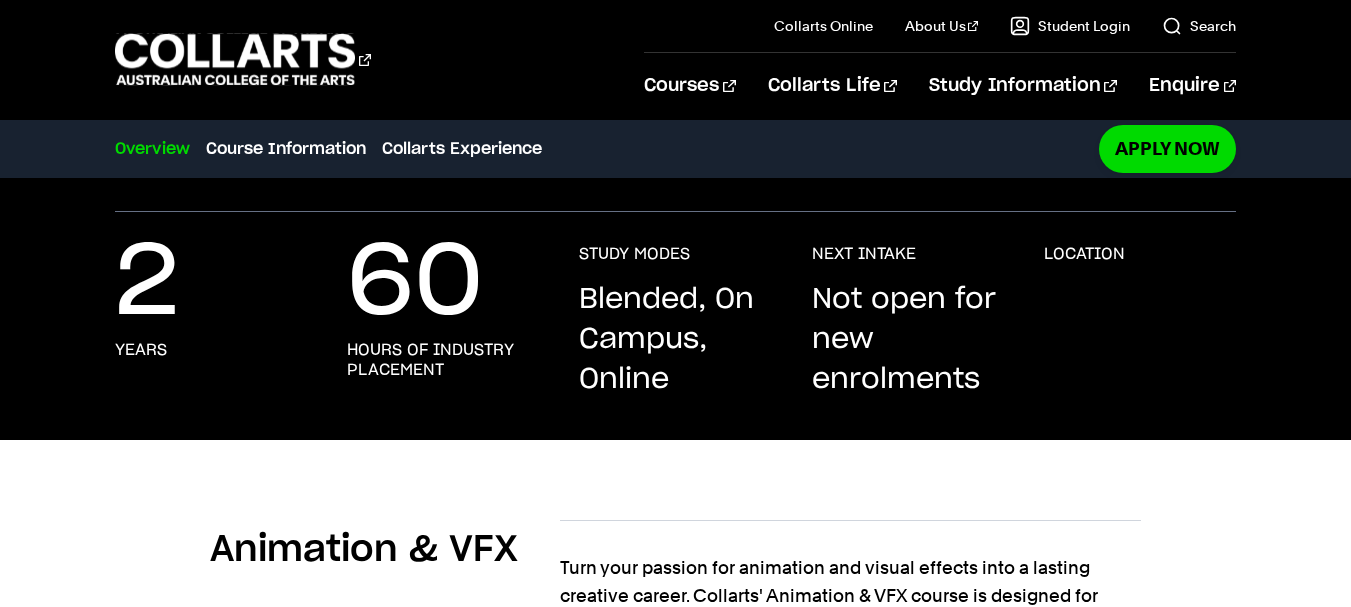 scroll, scrollTop: 269, scrollLeft: 0, axis: vertical 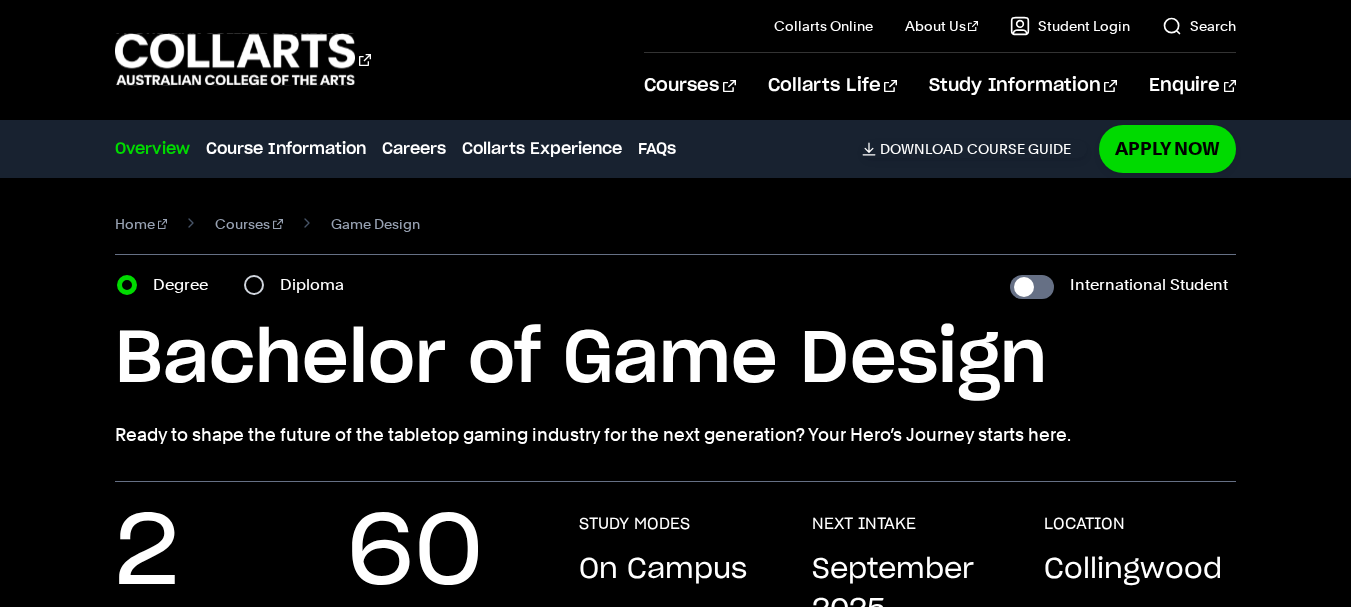 click on "Bachelor of Game Design" at bounding box center (675, 360) 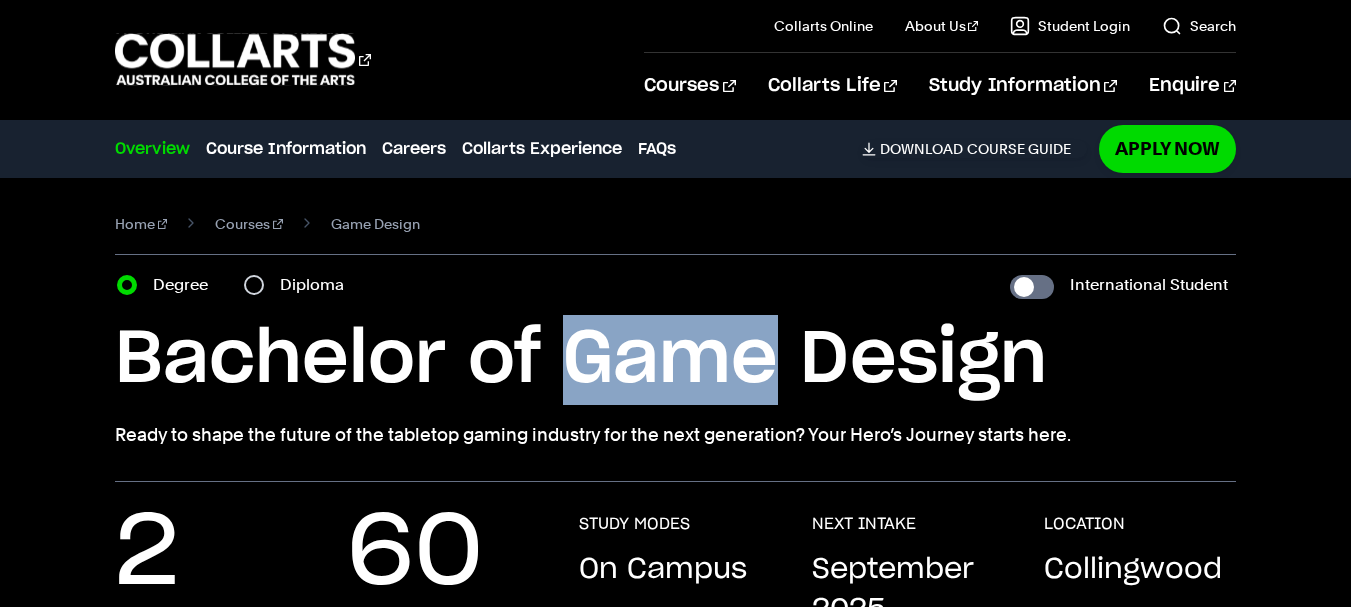 click on "Bachelor of Game Design" at bounding box center [675, 360] 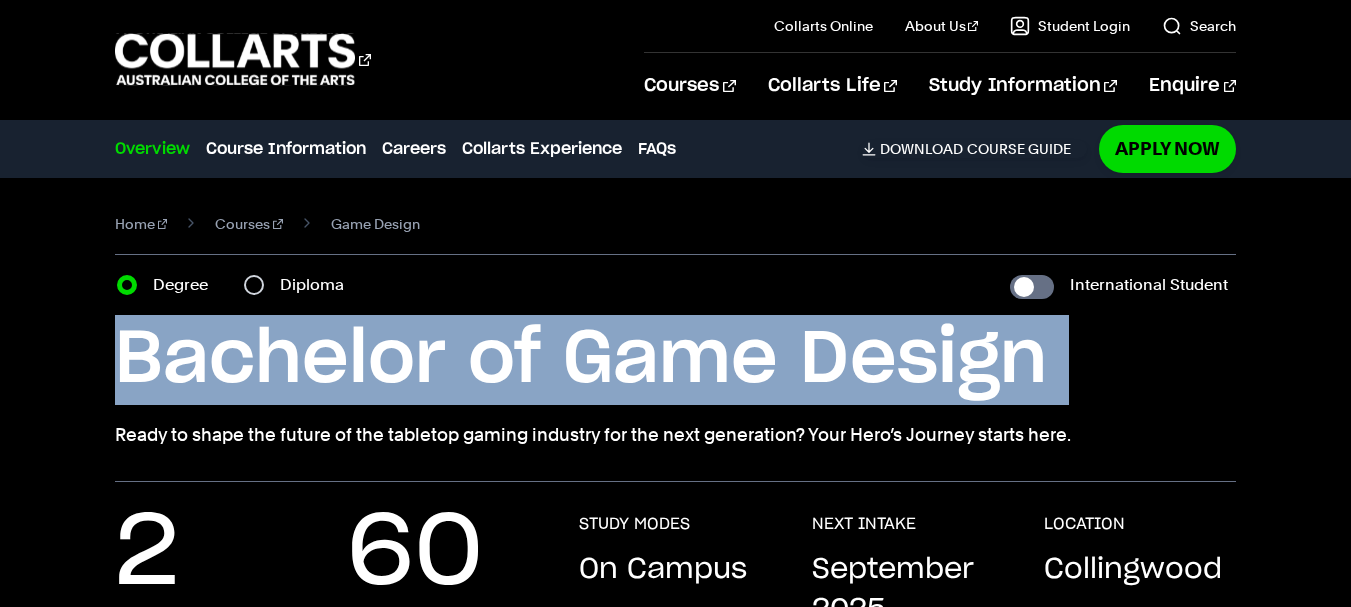 copy on "Bachelor of Game Design" 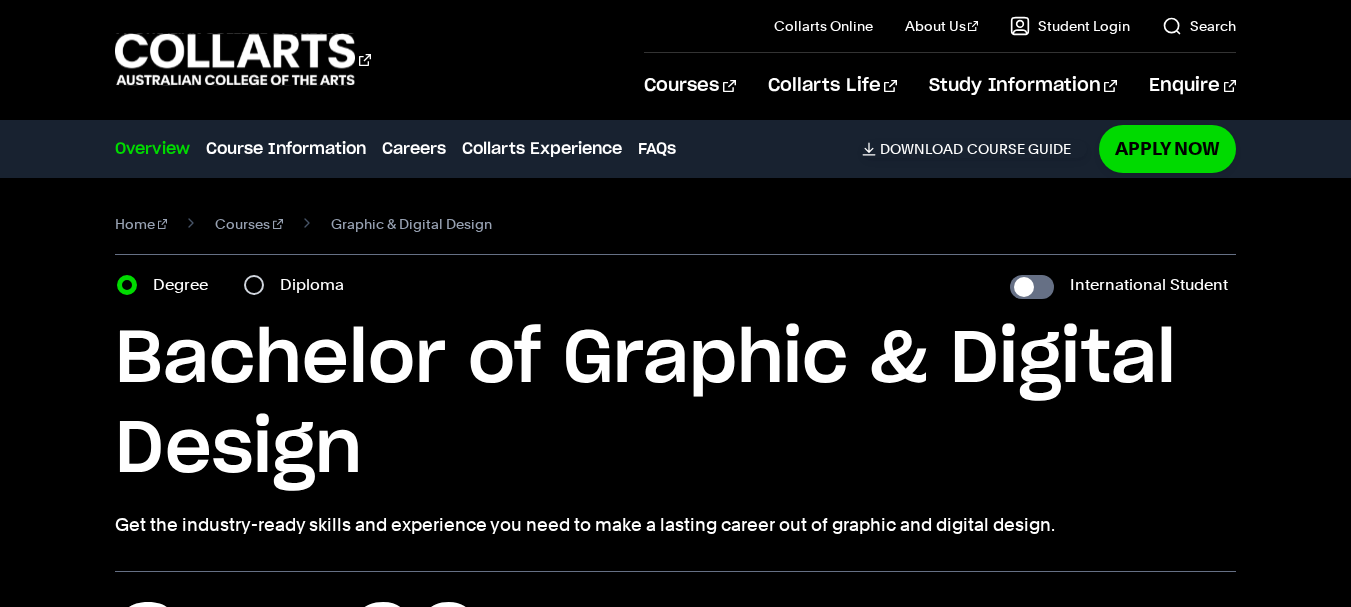 scroll, scrollTop: 0, scrollLeft: 0, axis: both 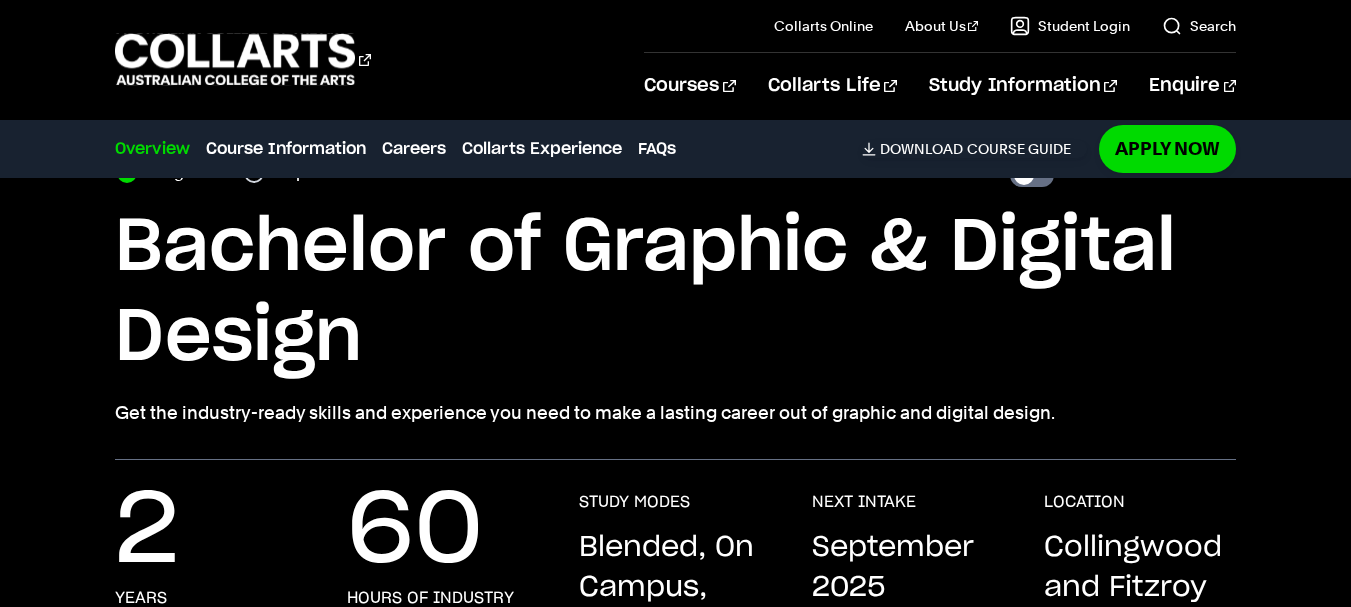 click on "Bachelor of Graphic & Digital Design" at bounding box center (675, 293) 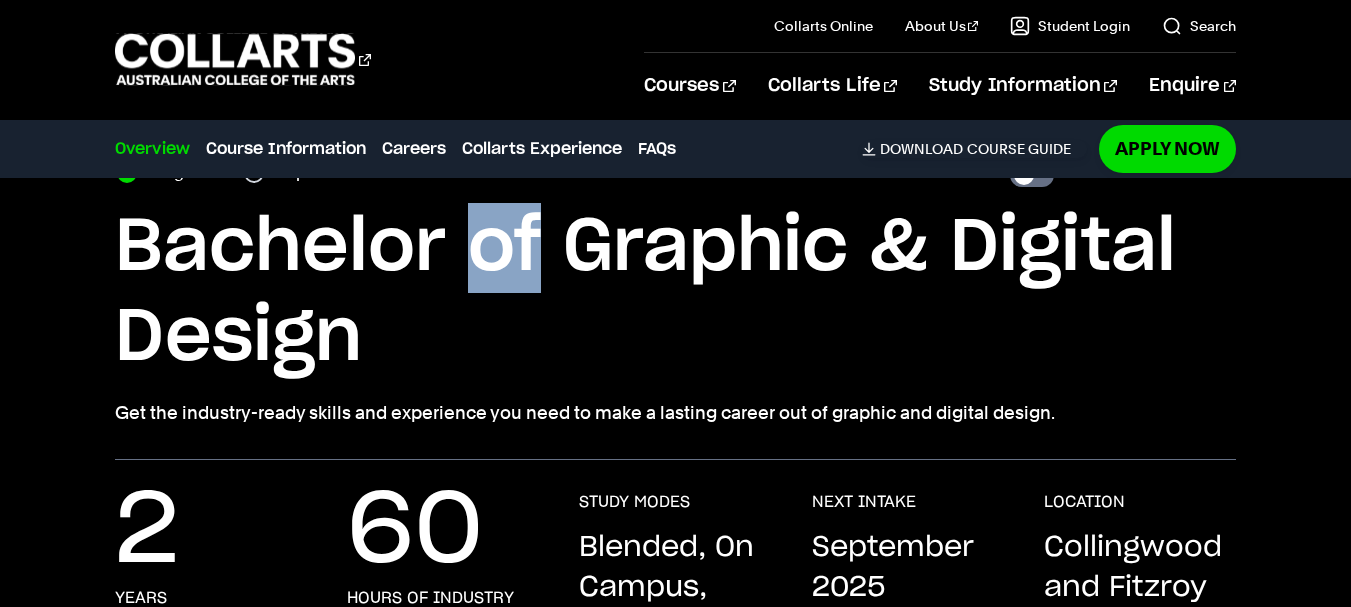 click on "Bachelor of Graphic & Digital Design" at bounding box center [675, 293] 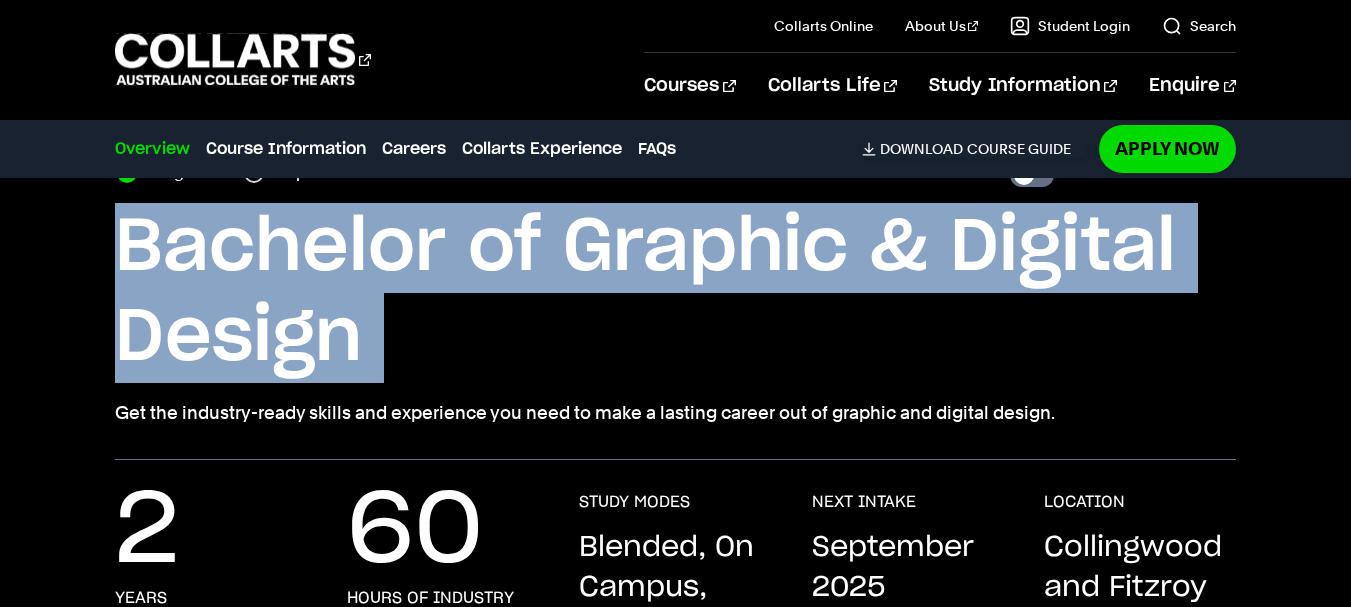 click on "Bachelor of Graphic & Digital Design" at bounding box center [675, 293] 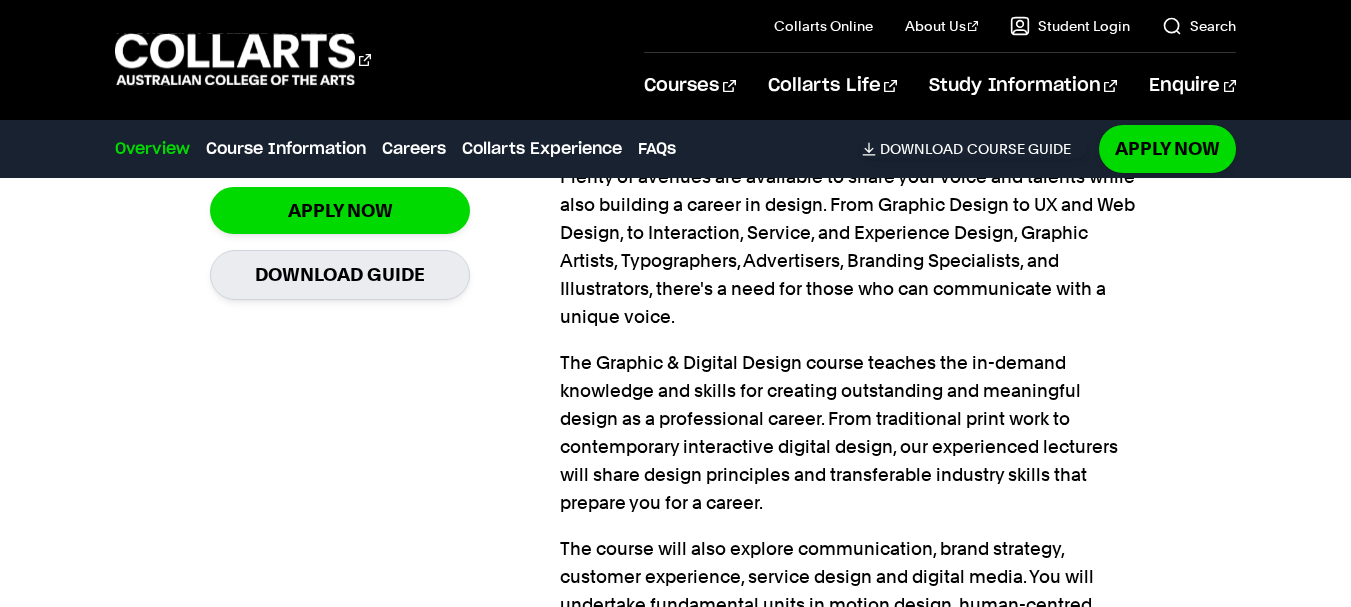 scroll, scrollTop: 1513, scrollLeft: 0, axis: vertical 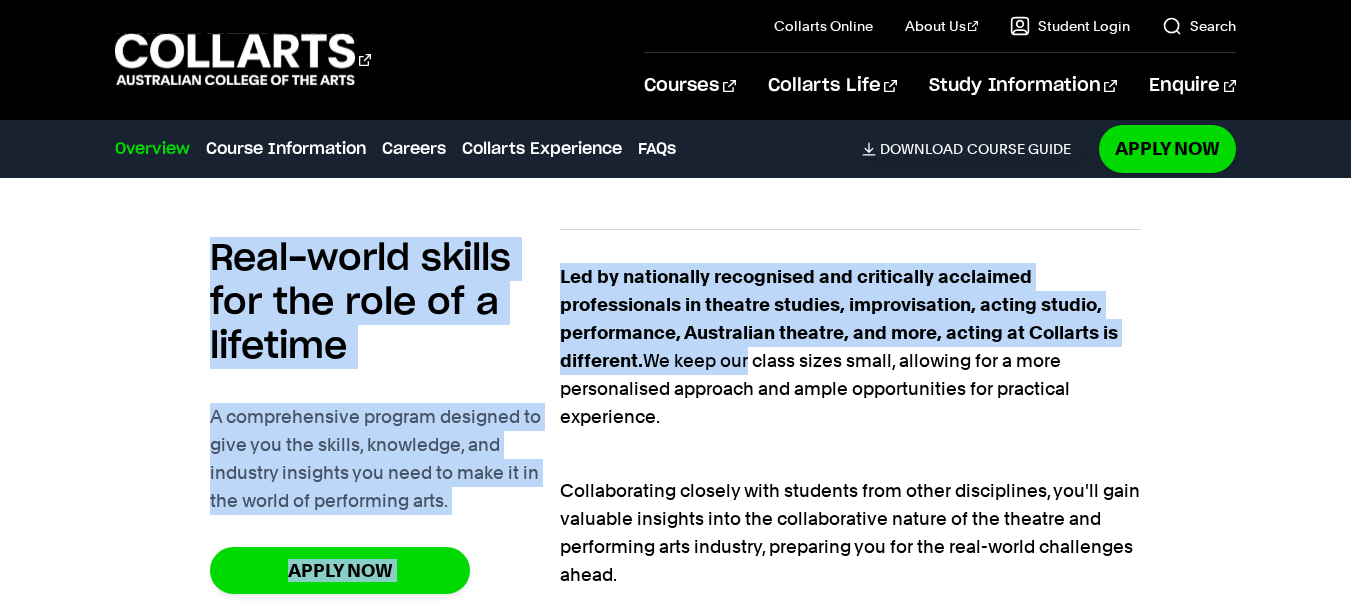 drag, startPoint x: 199, startPoint y: 258, endPoint x: 747, endPoint y: 364, distance: 558.15765 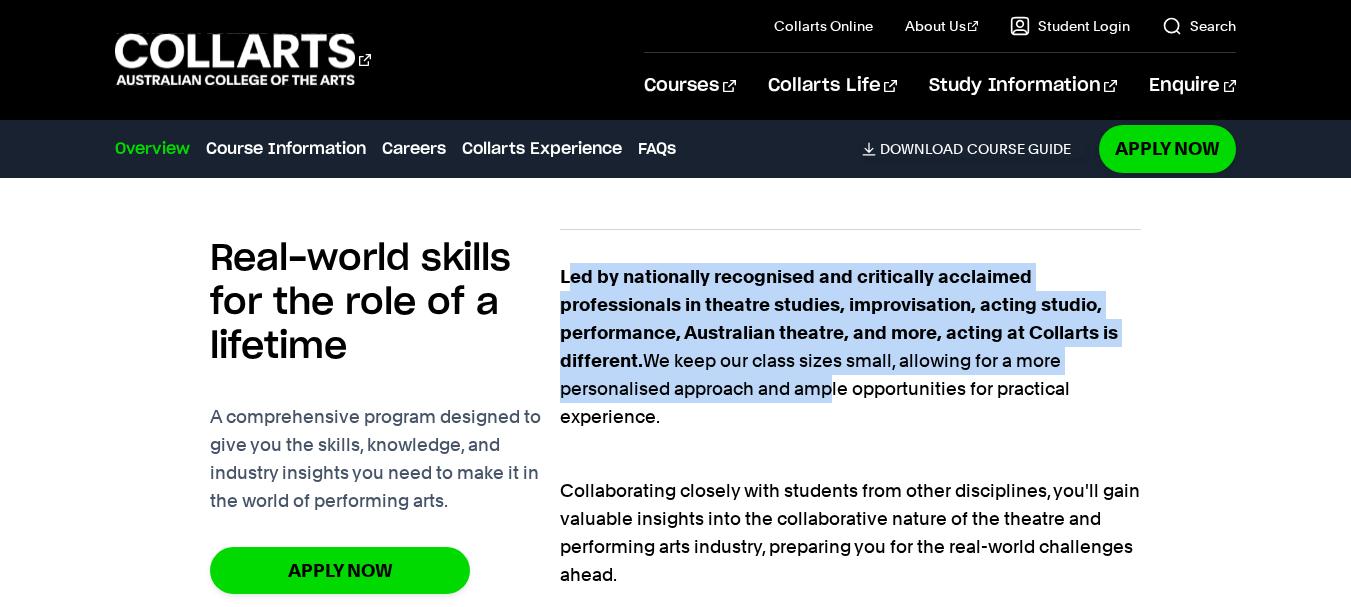 drag, startPoint x: 623, startPoint y: 294, endPoint x: 823, endPoint y: 395, distance: 224.0558 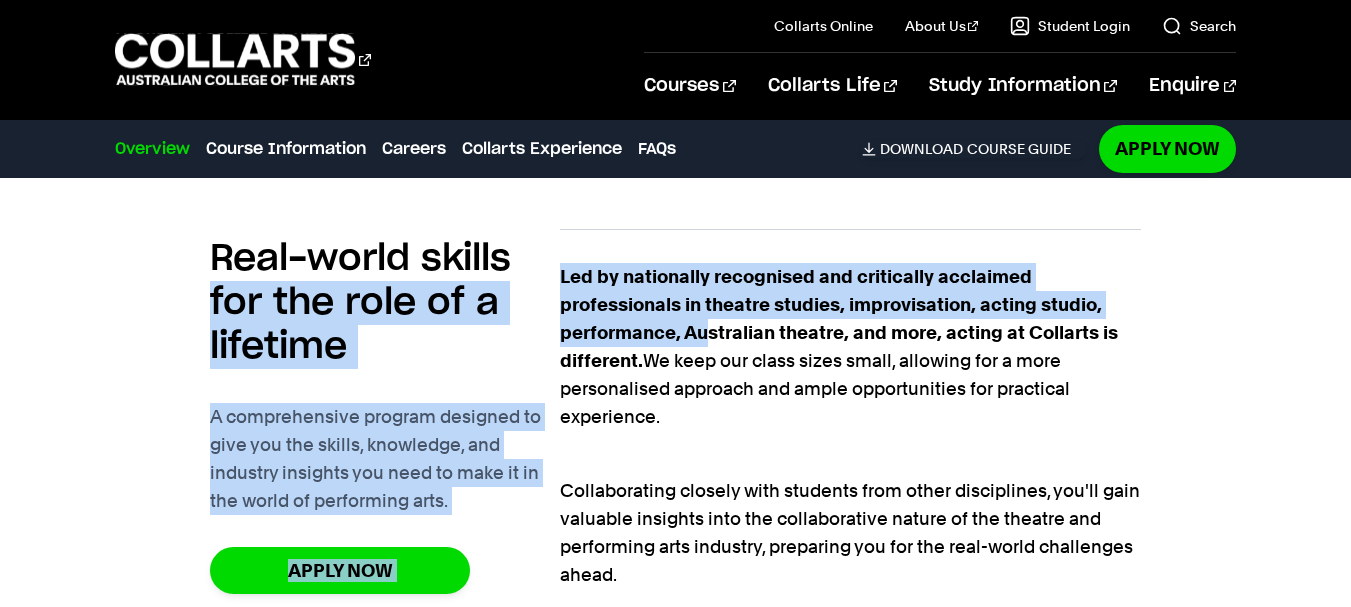 drag, startPoint x: 588, startPoint y: 287, endPoint x: 709, endPoint y: 341, distance: 132.50282 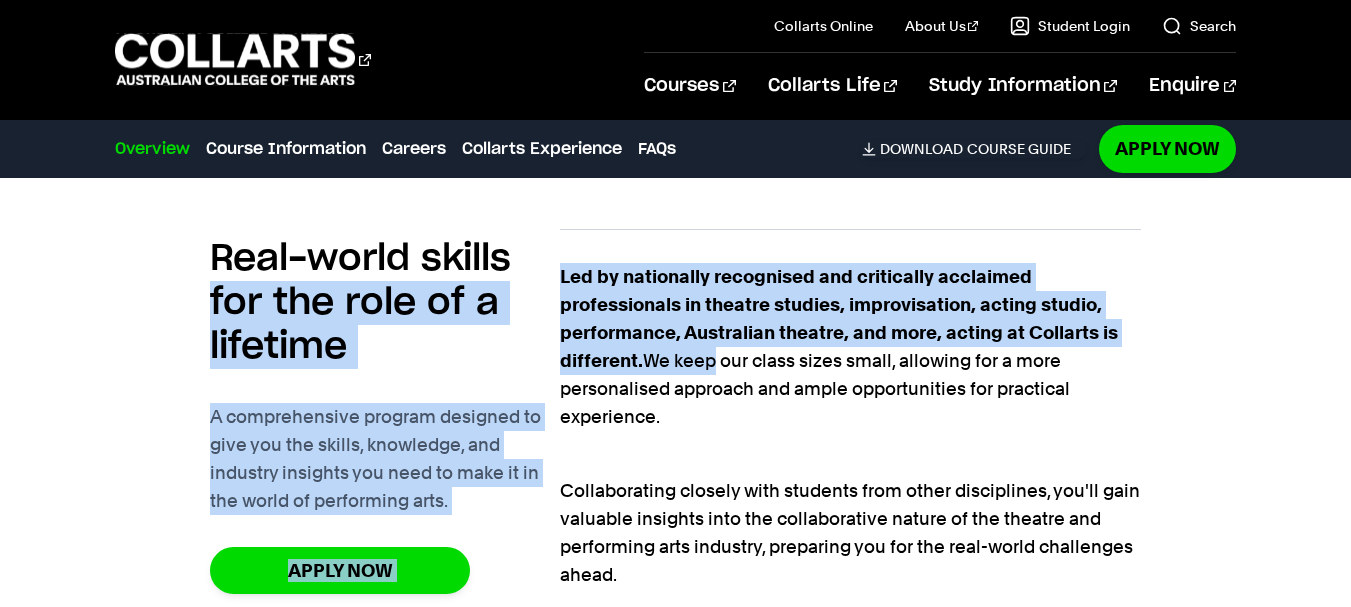 drag, startPoint x: 559, startPoint y: 273, endPoint x: 713, endPoint y: 350, distance: 172.17723 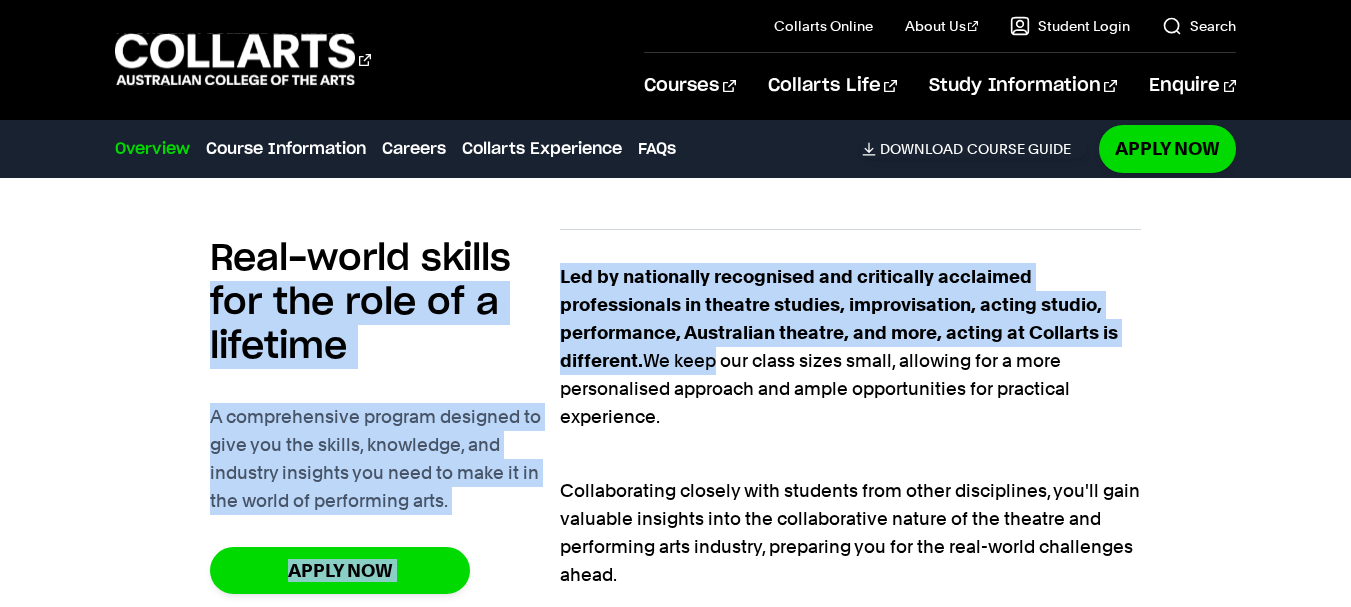 click on "Real-world skills for the role of a lifetime" at bounding box center (385, 303) 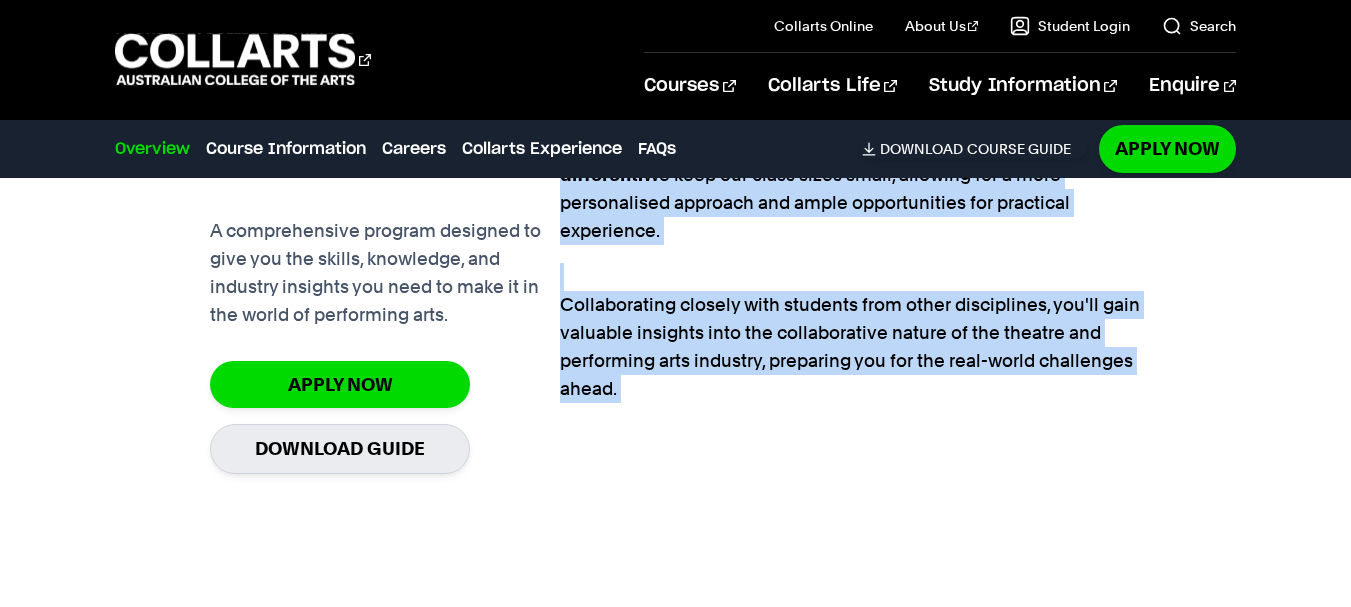 scroll, scrollTop: 1462, scrollLeft: 0, axis: vertical 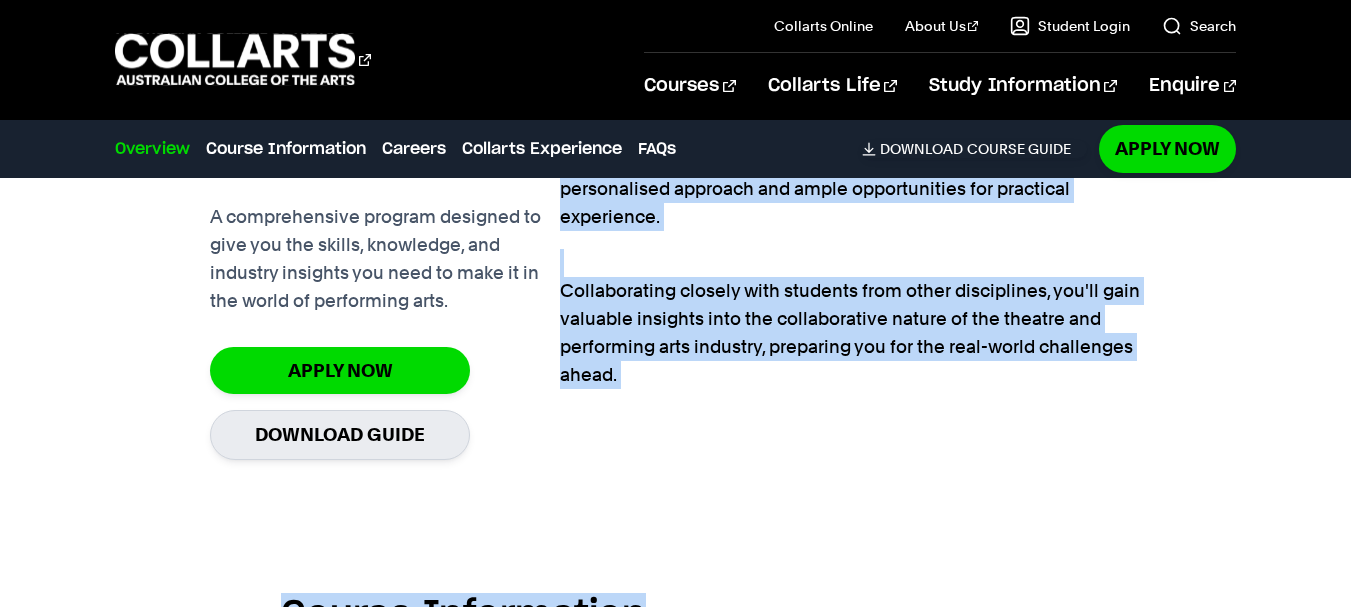 drag, startPoint x: 561, startPoint y: 280, endPoint x: 750, endPoint y: 508, distance: 296.1503 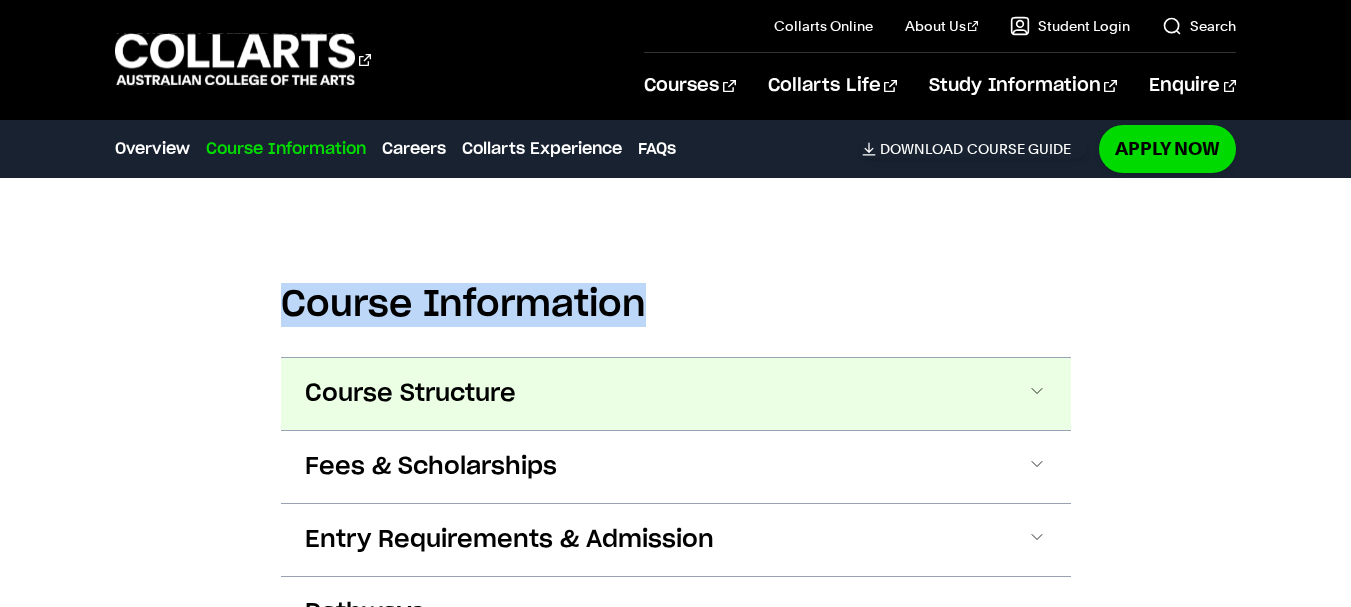 click on "Course Structure" at bounding box center (676, 394) 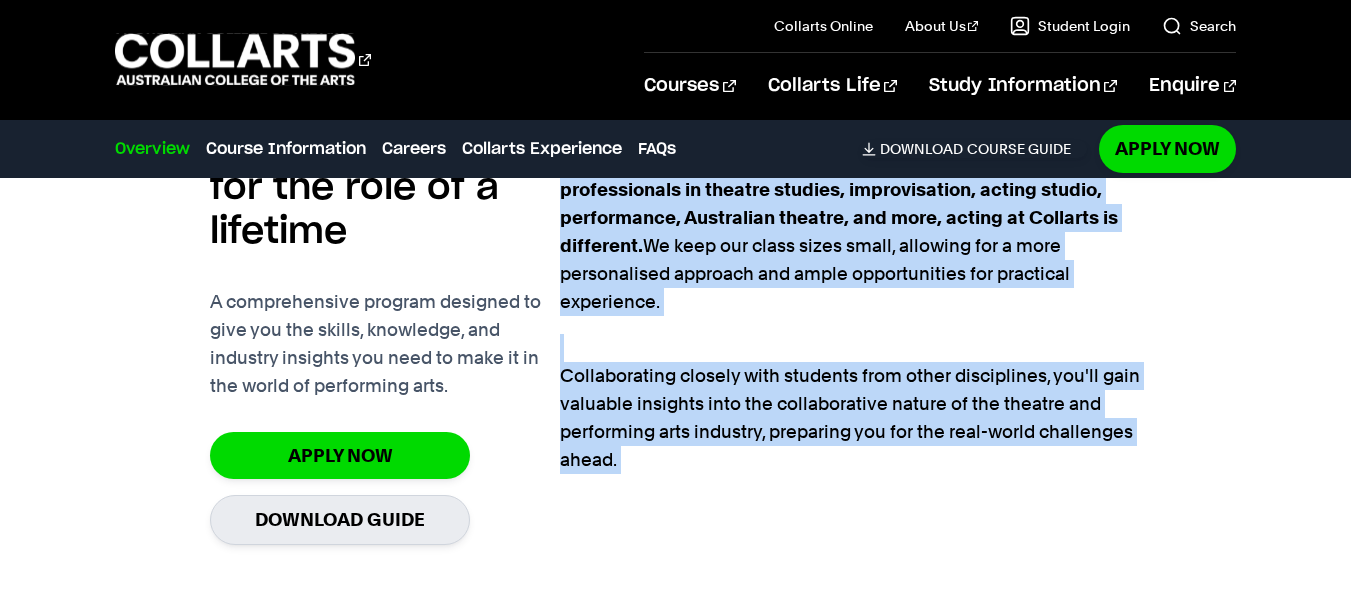 type 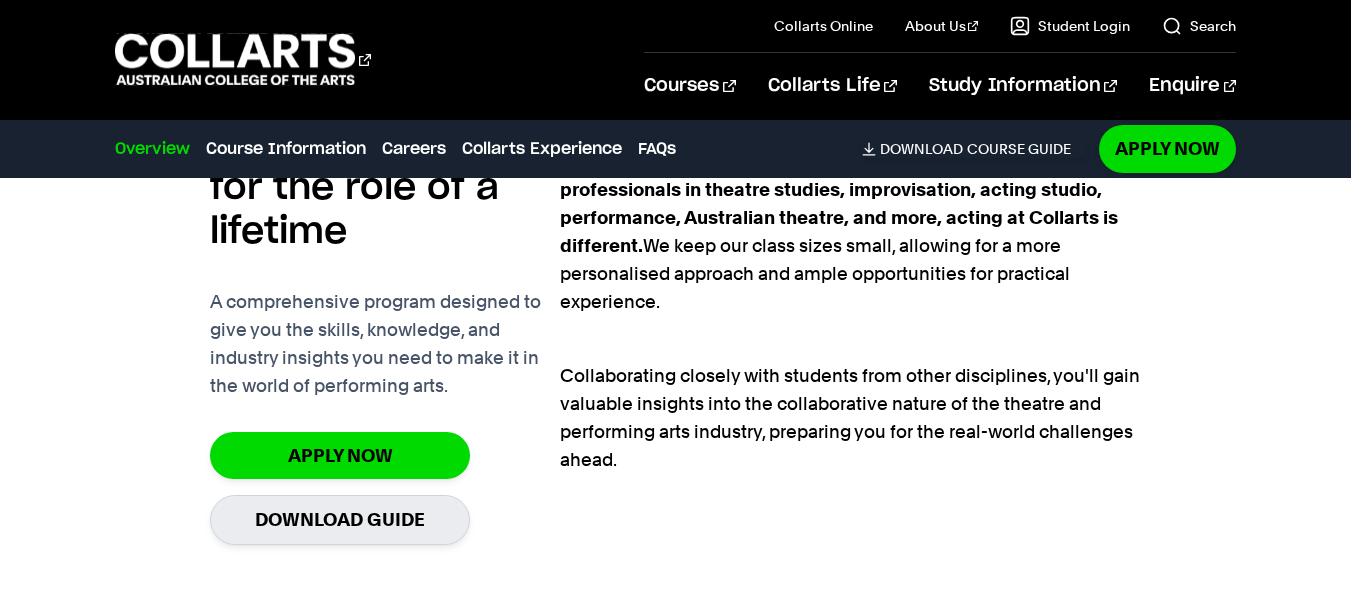 click on "A comprehensive program designed to give you the skills, knowledge, and industry insights you need to make it in the world of performing arts." at bounding box center (385, 344) 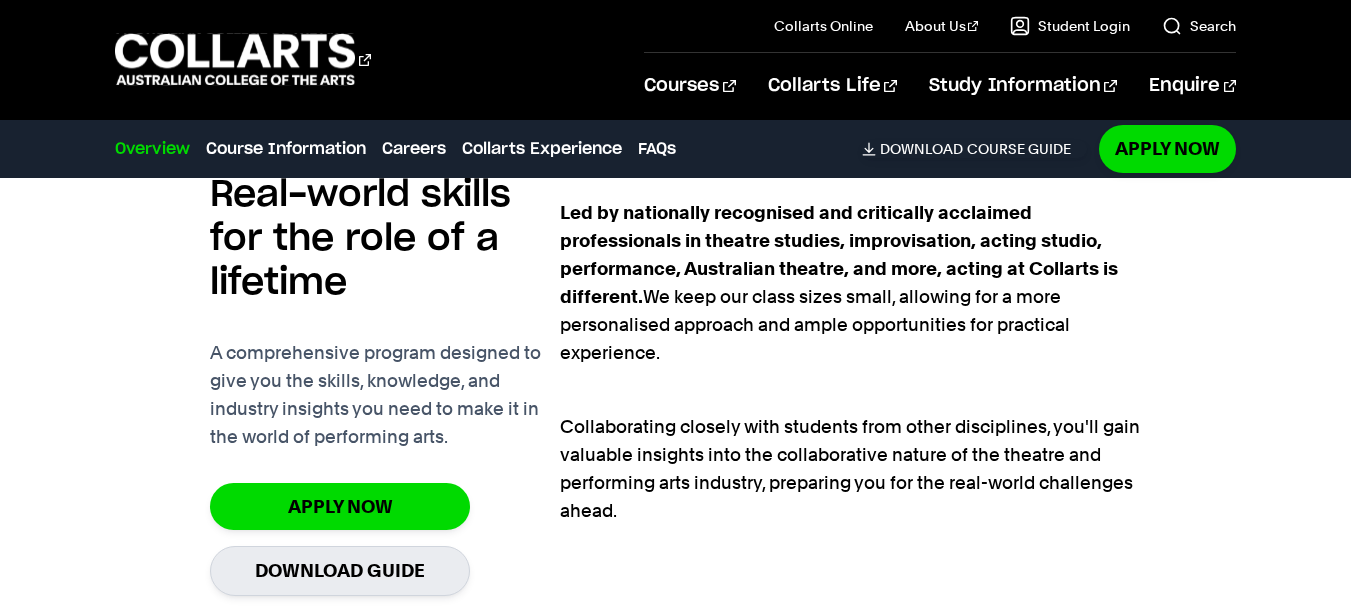 scroll, scrollTop: 1325, scrollLeft: 0, axis: vertical 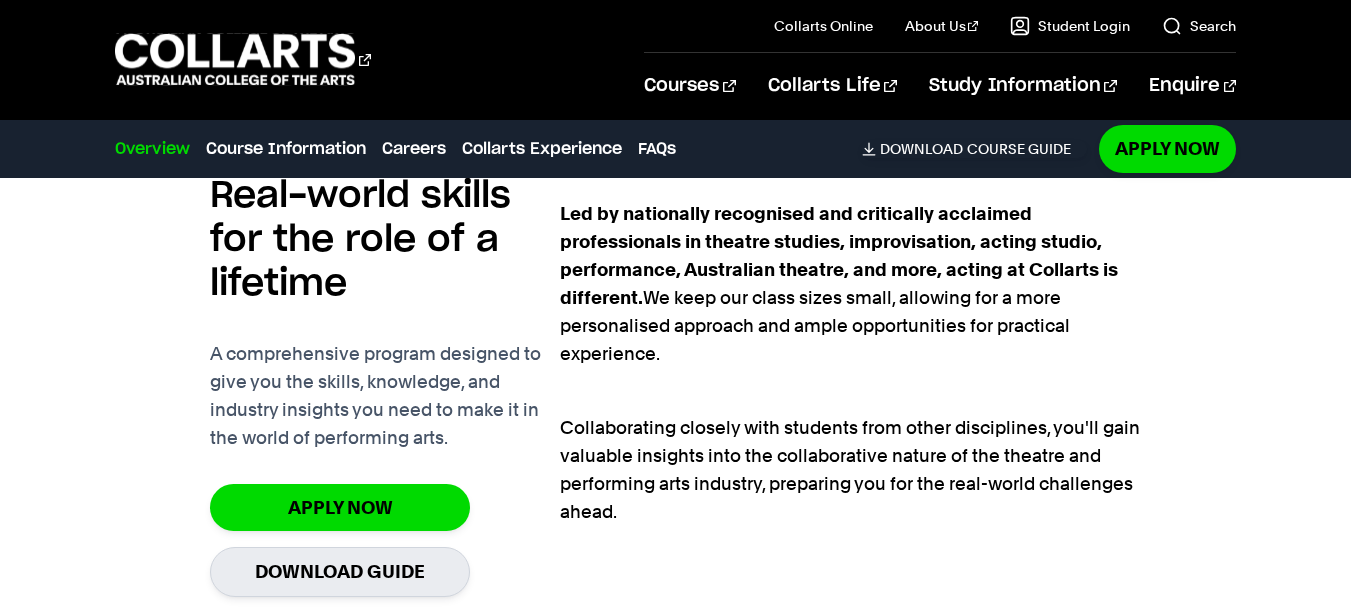 click on "Real-world skills for the role of a lifetime
A comprehensive program designed to give you the skills, knowledge, and industry insights you need to make it in the world of performing arts." at bounding box center [385, 309] 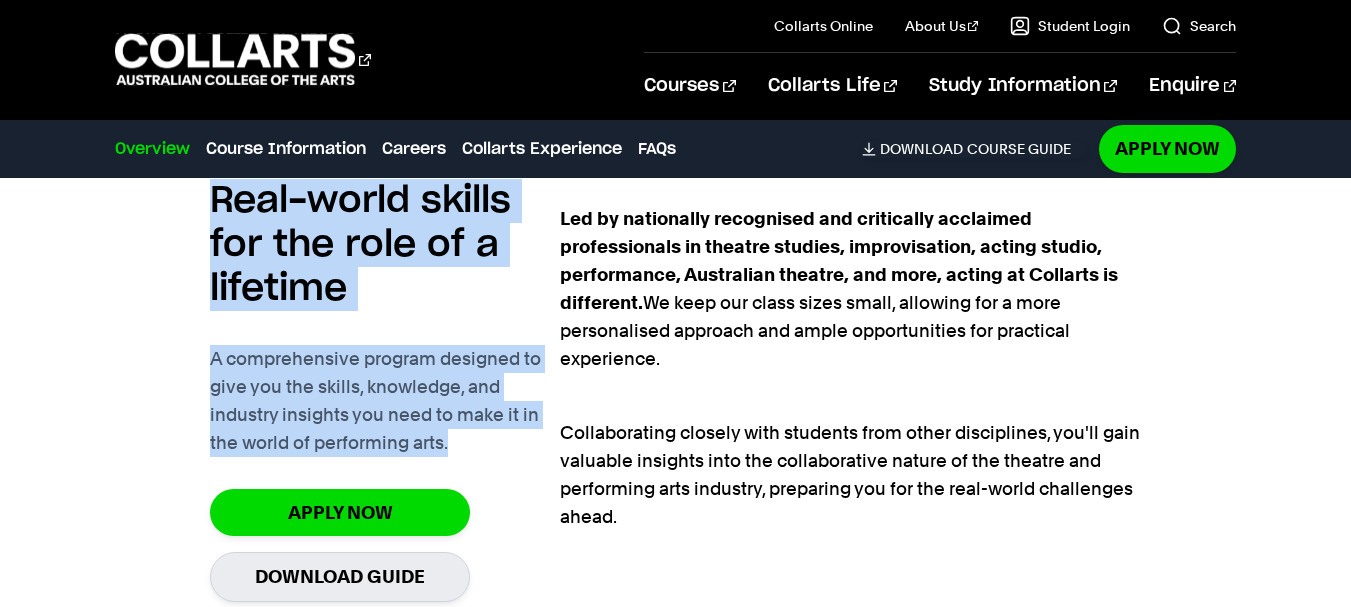 drag, startPoint x: 259, startPoint y: 215, endPoint x: 494, endPoint y: 435, distance: 321.9084 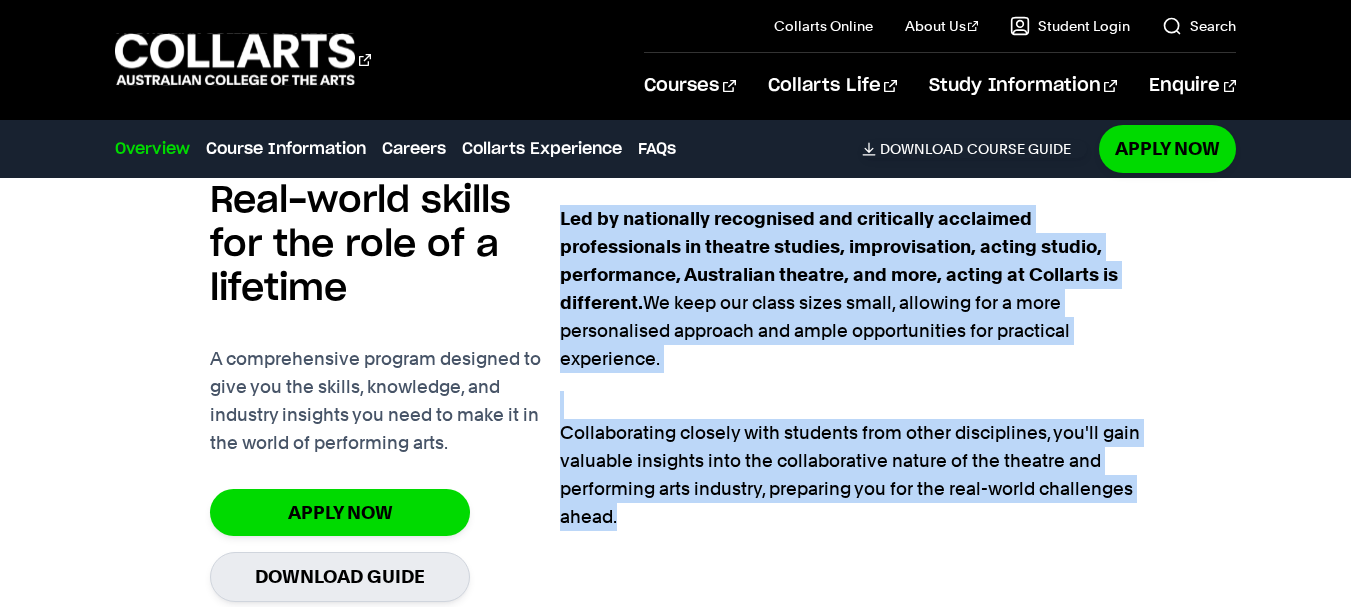 drag, startPoint x: 563, startPoint y: 219, endPoint x: 781, endPoint y: 515, distance: 367.61392 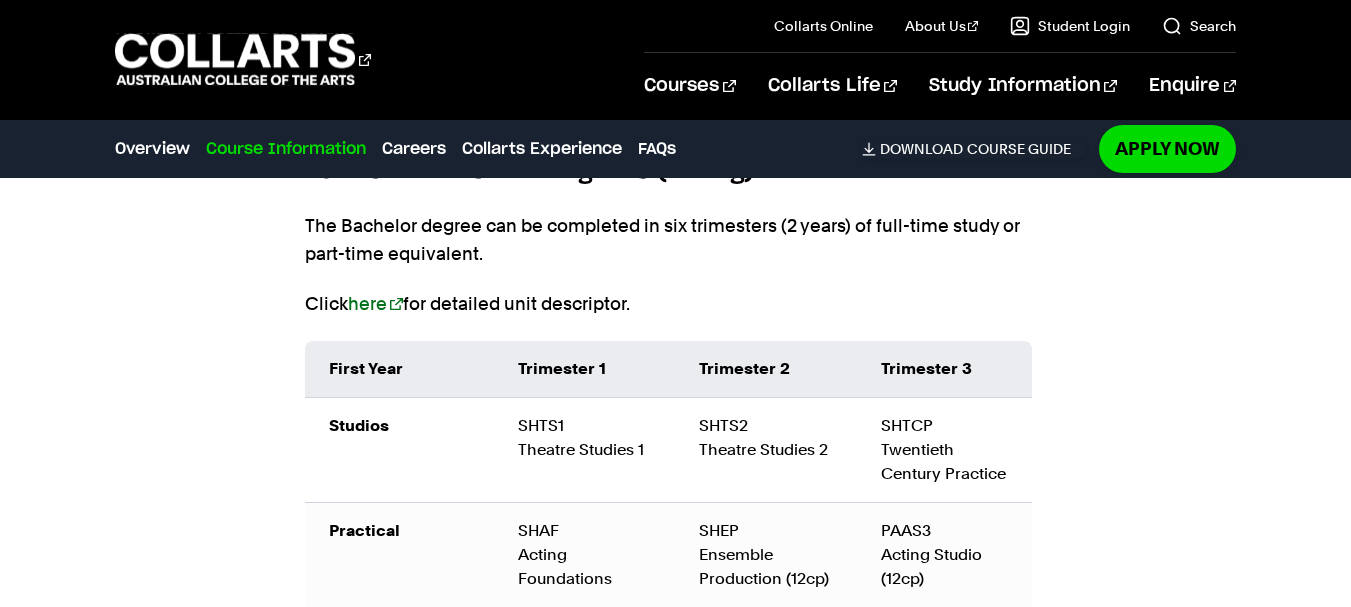 scroll, scrollTop: 2202, scrollLeft: 0, axis: vertical 